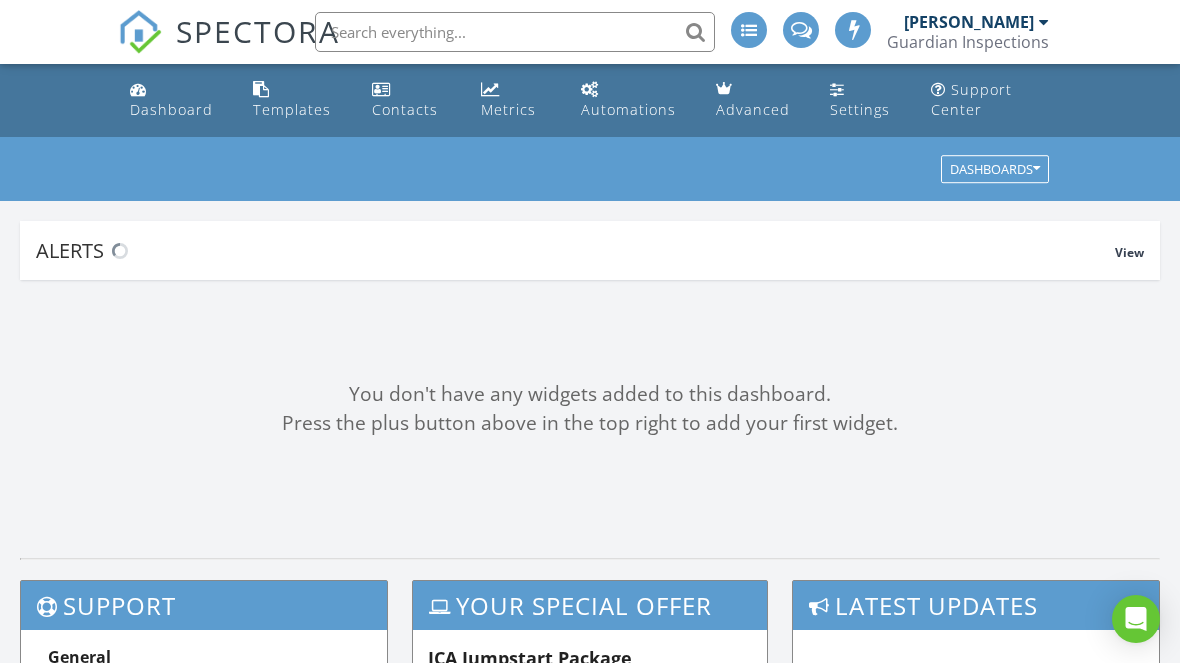 scroll, scrollTop: 0, scrollLeft: 0, axis: both 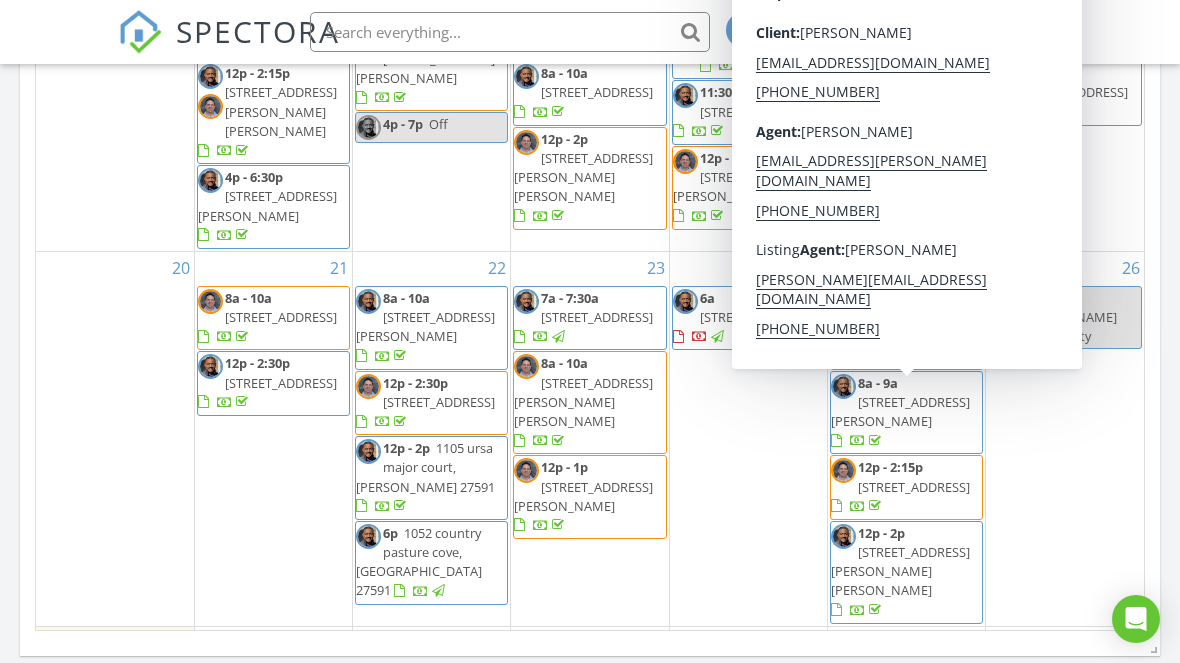 click on "103 Norris Creek Dr, Clayton 27527" at bounding box center [900, 571] 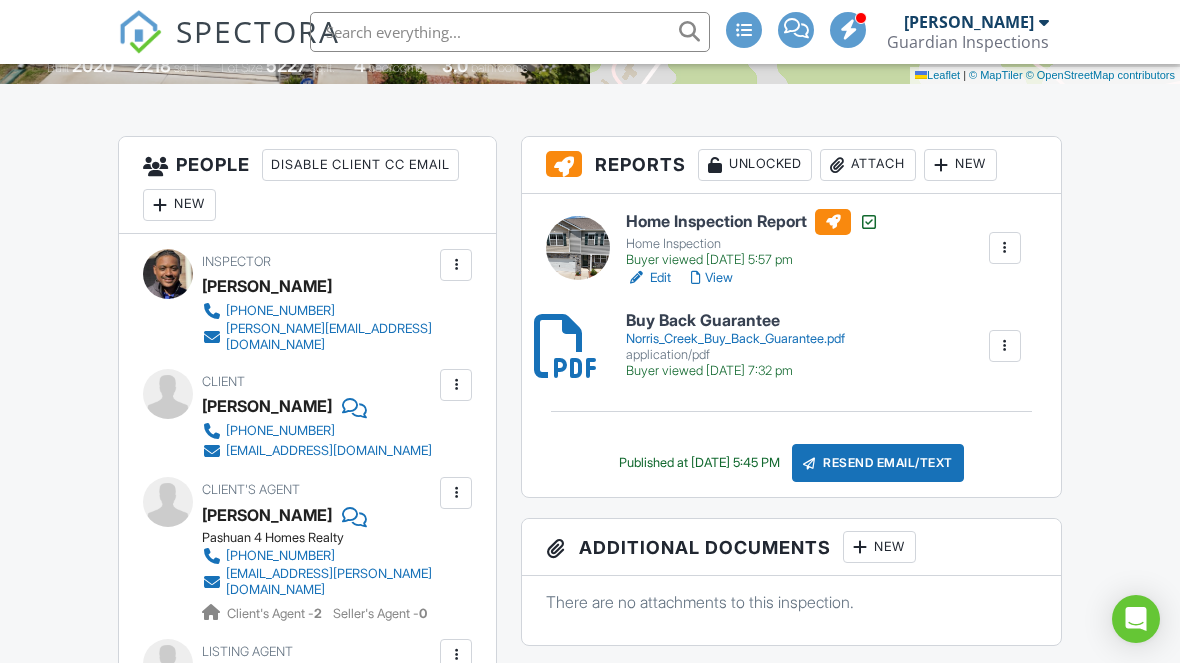 scroll, scrollTop: 471, scrollLeft: 0, axis: vertical 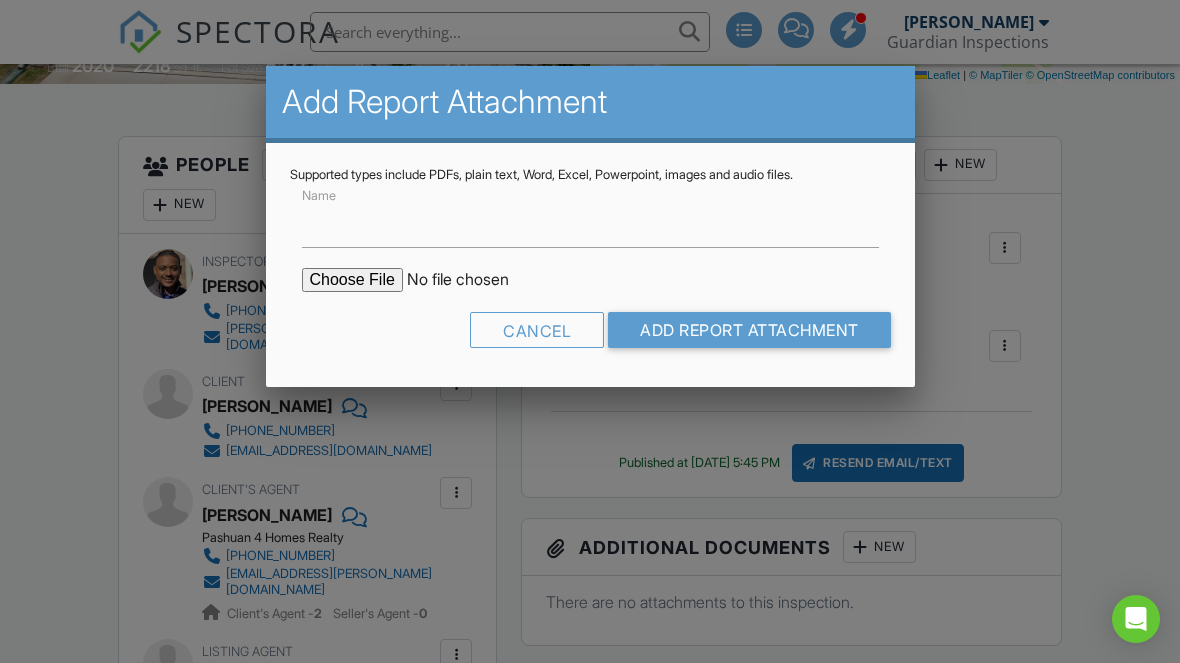 click at bounding box center [472, 280] 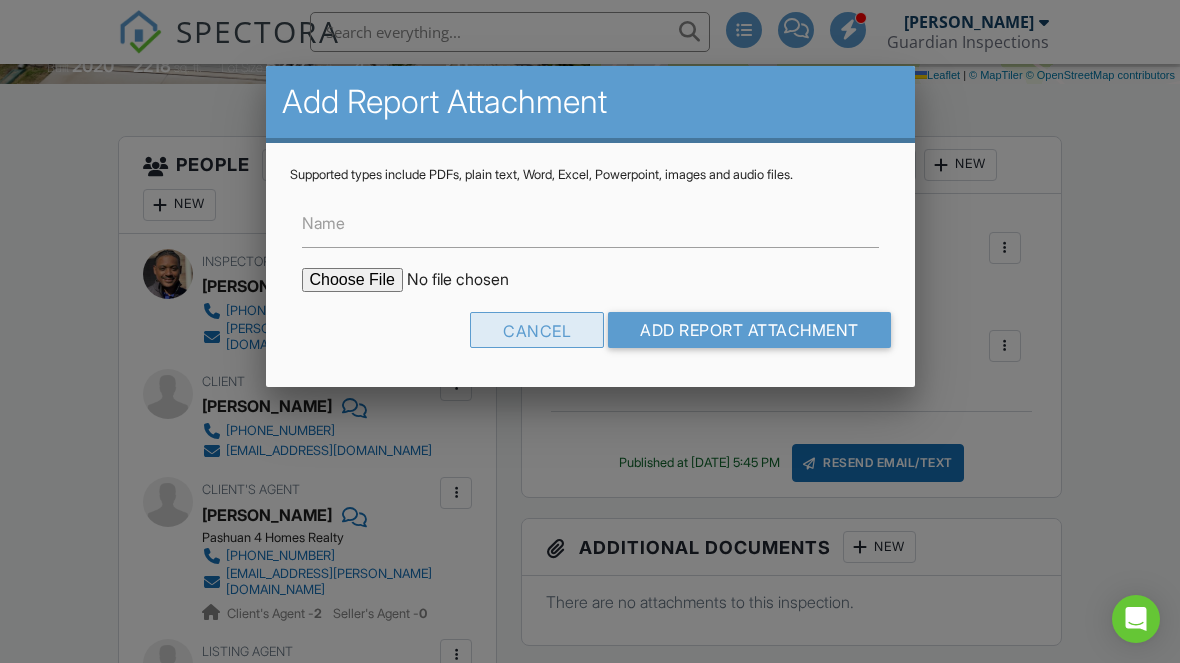 click on "Cancel" at bounding box center (537, 330) 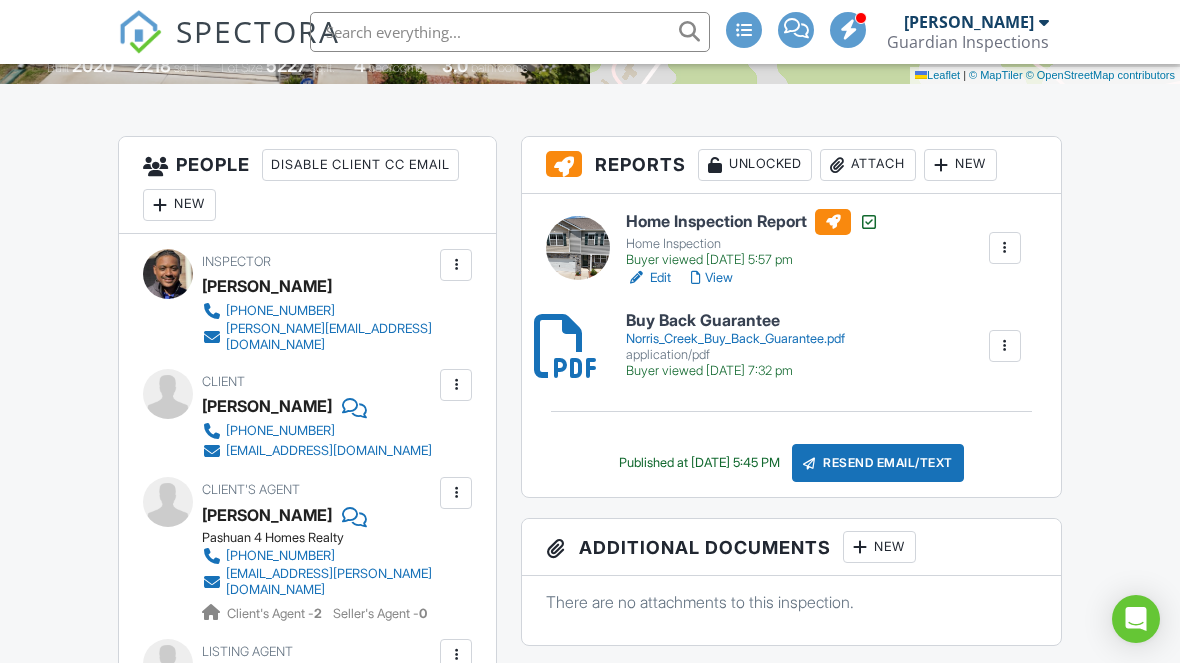 click on "Attach" at bounding box center (868, 165) 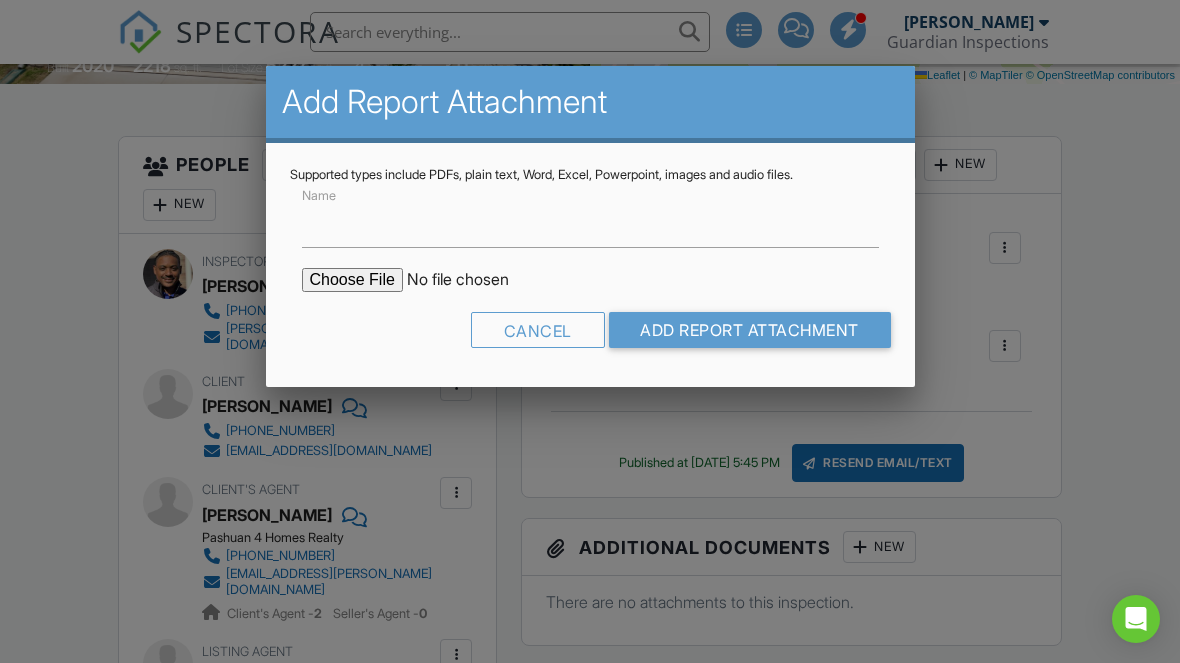 click at bounding box center (472, 280) 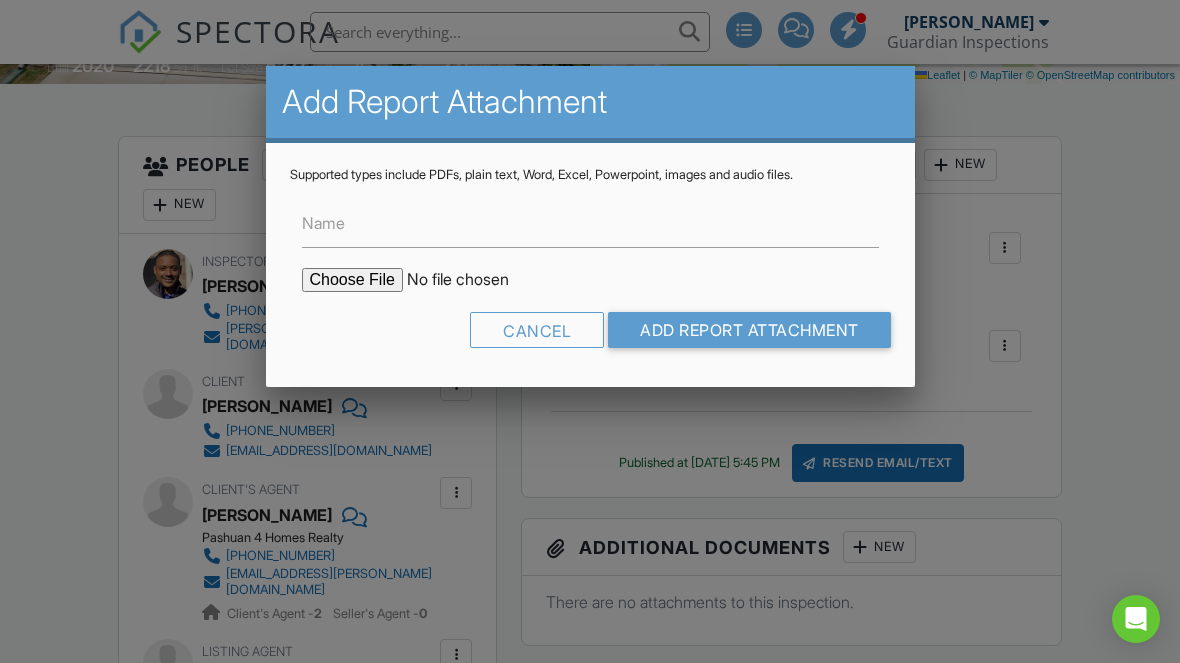 type on "C:\fakepath\103 Norris Creek Drive WDIR.pdf" 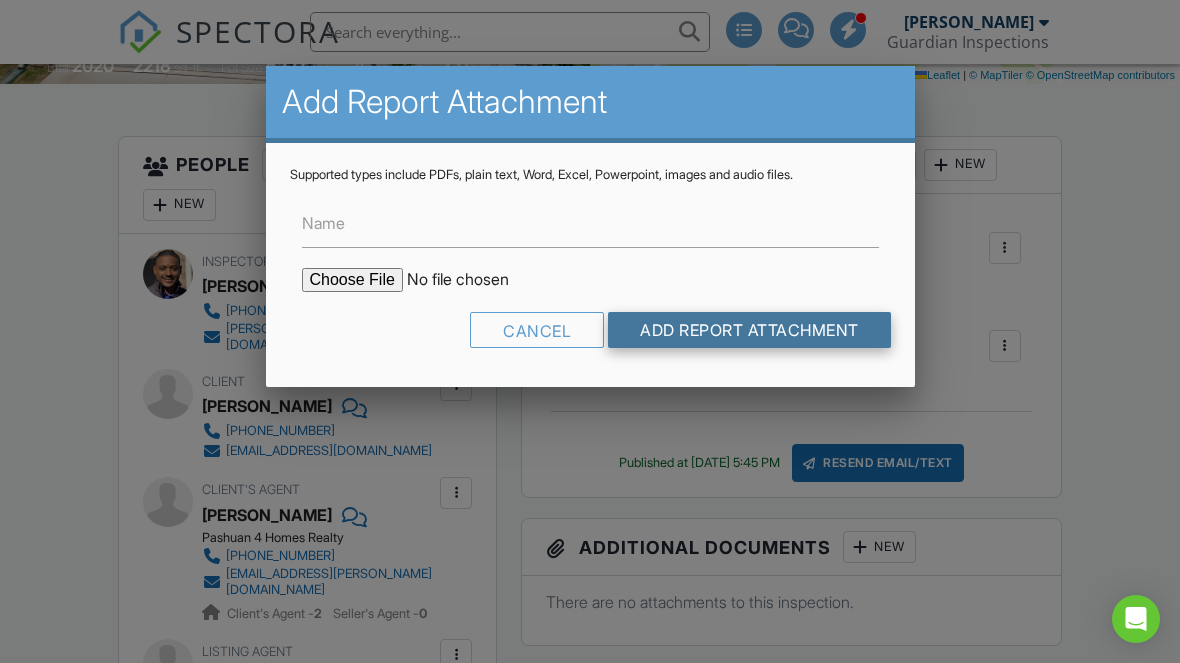 click on "Add Report Attachment" at bounding box center [749, 330] 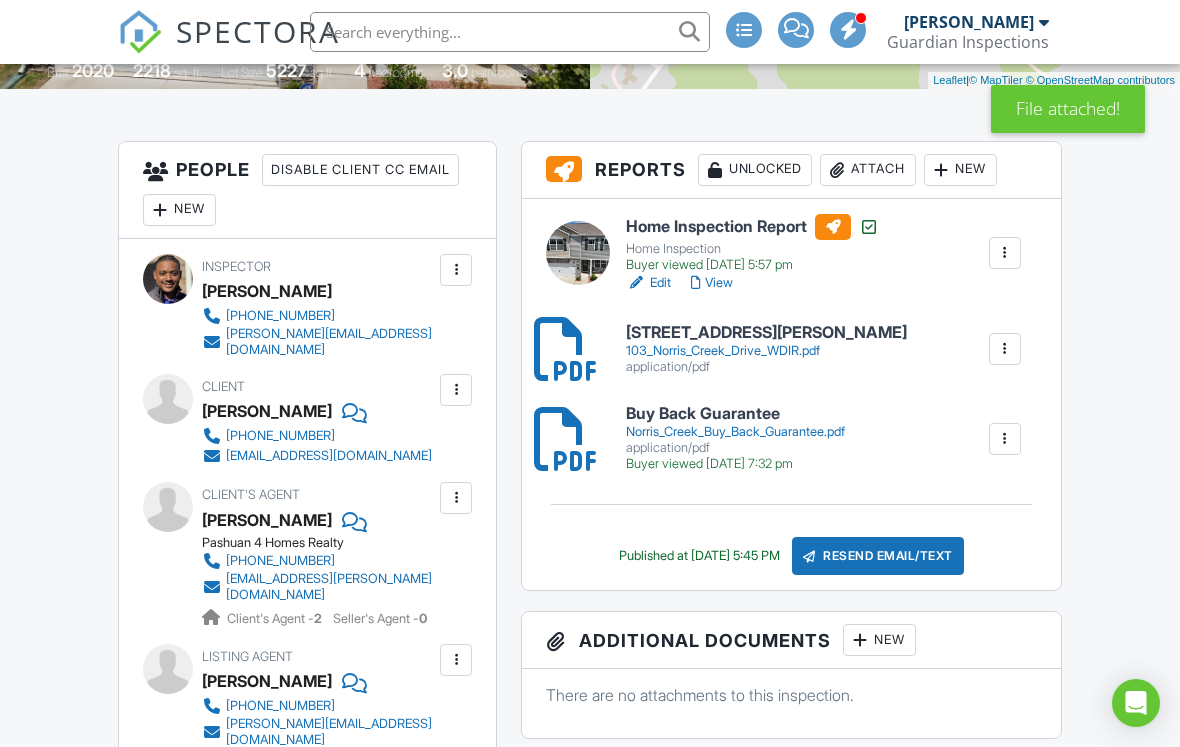 scroll, scrollTop: 466, scrollLeft: 0, axis: vertical 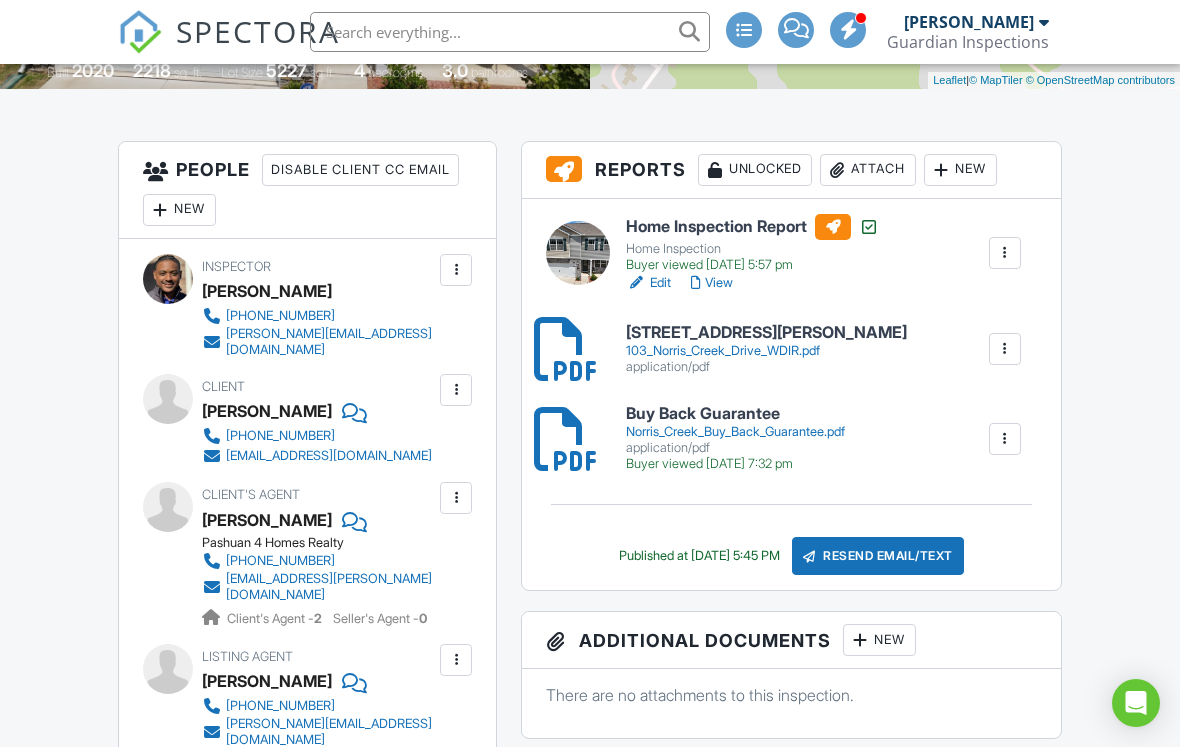 click at bounding box center (1005, 349) 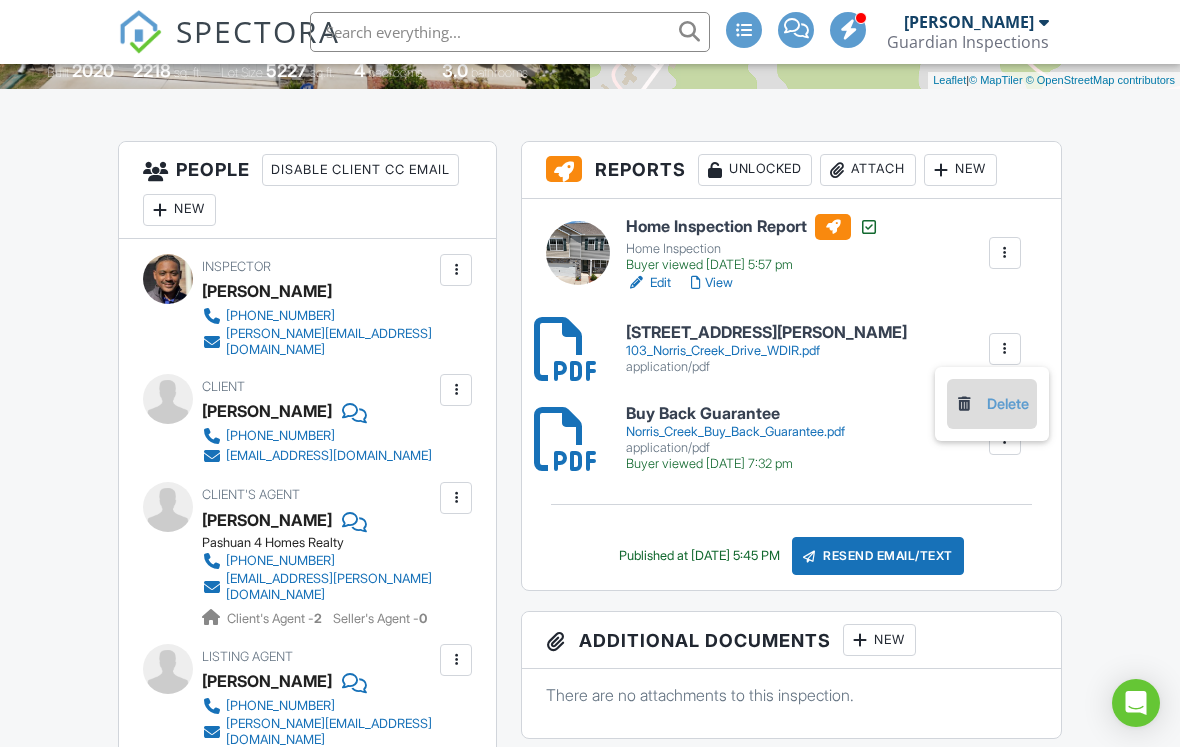 click on "Delete" at bounding box center (992, 404) 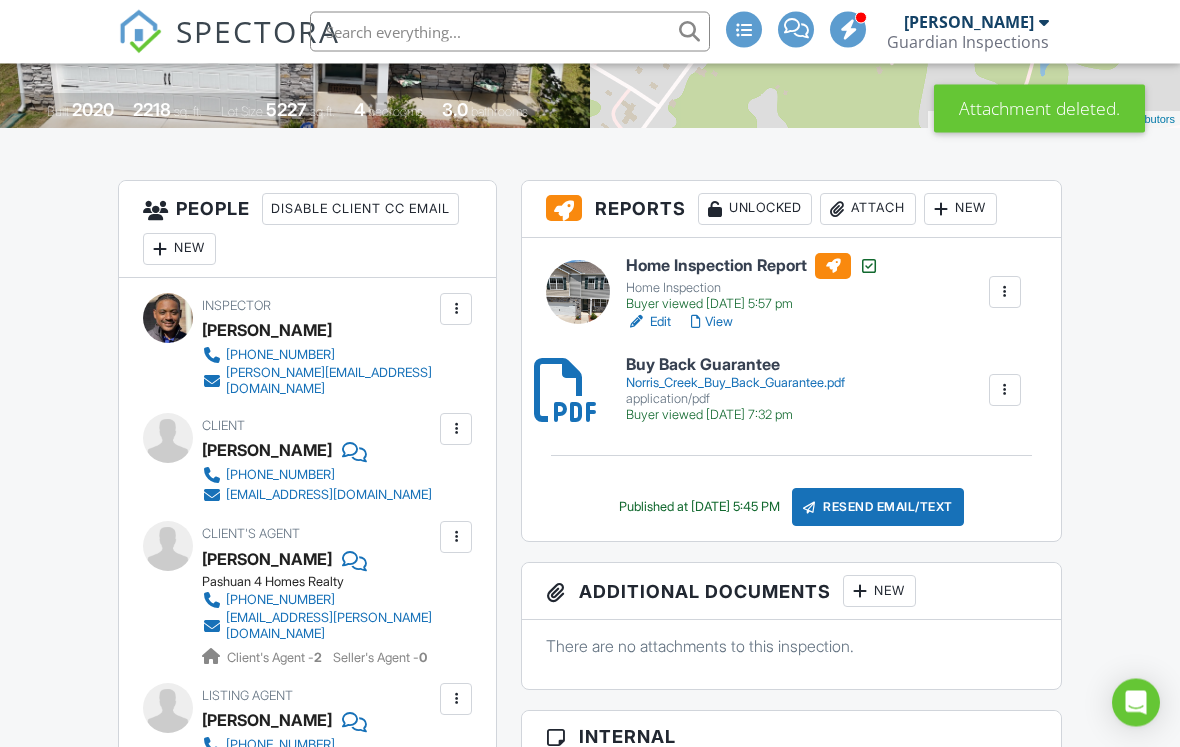 scroll, scrollTop: 427, scrollLeft: 0, axis: vertical 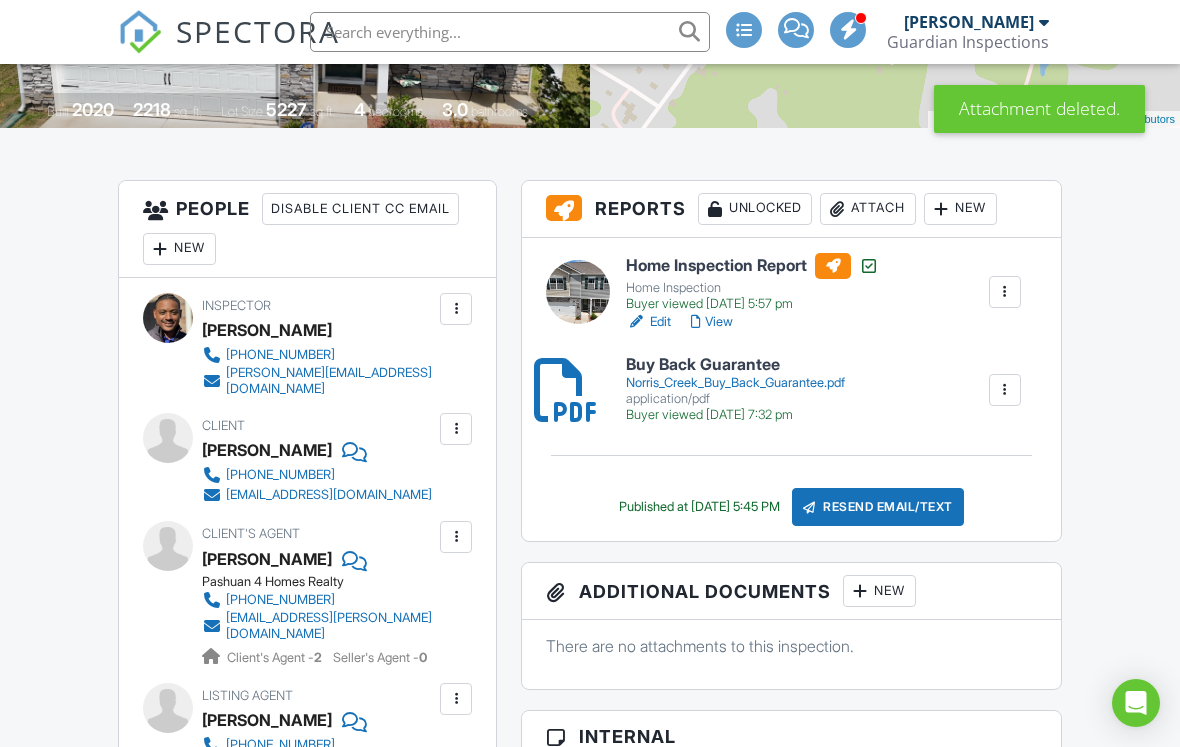click on "Attach" at bounding box center (868, 209) 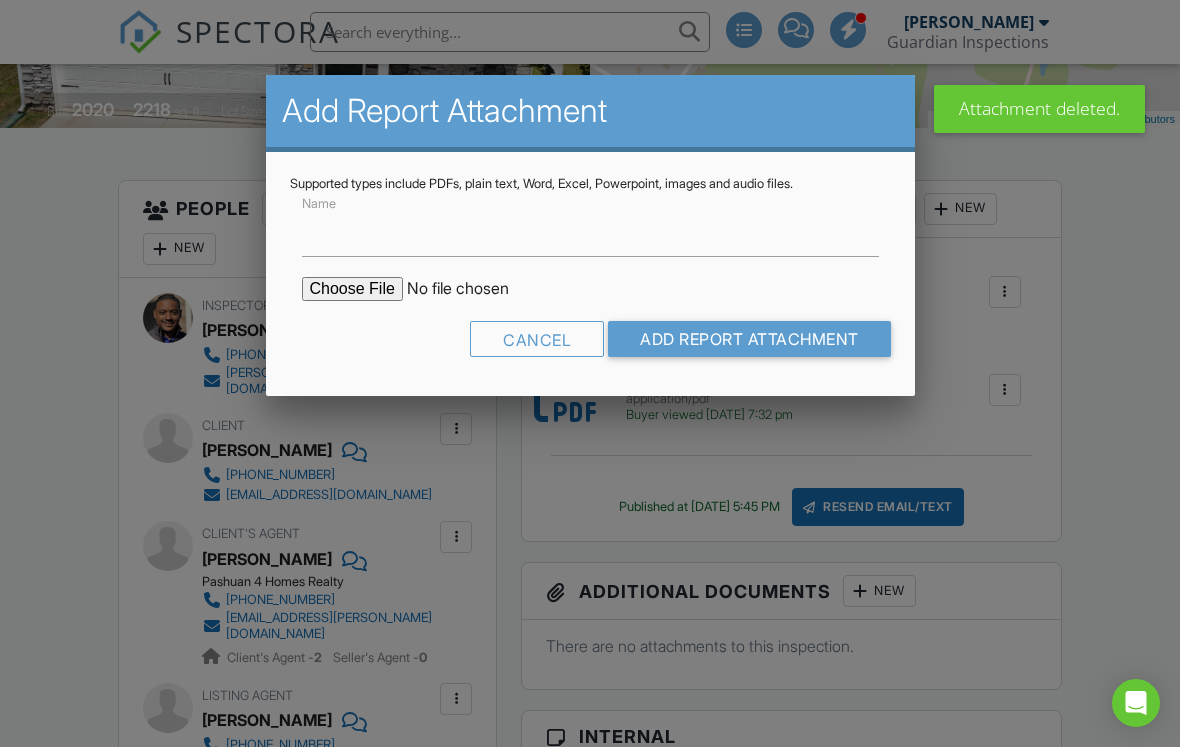 click at bounding box center [472, 289] 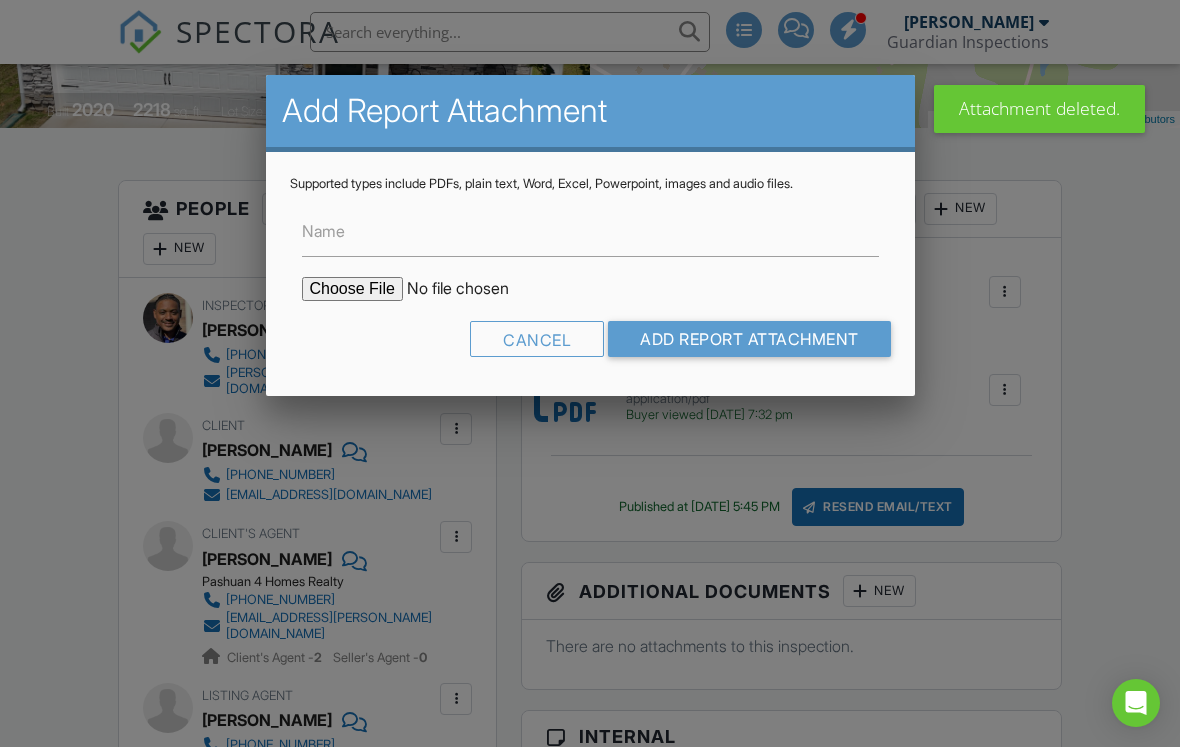 type on "C:\fakepath\103 Norris Creek Drive WDIR.pdf" 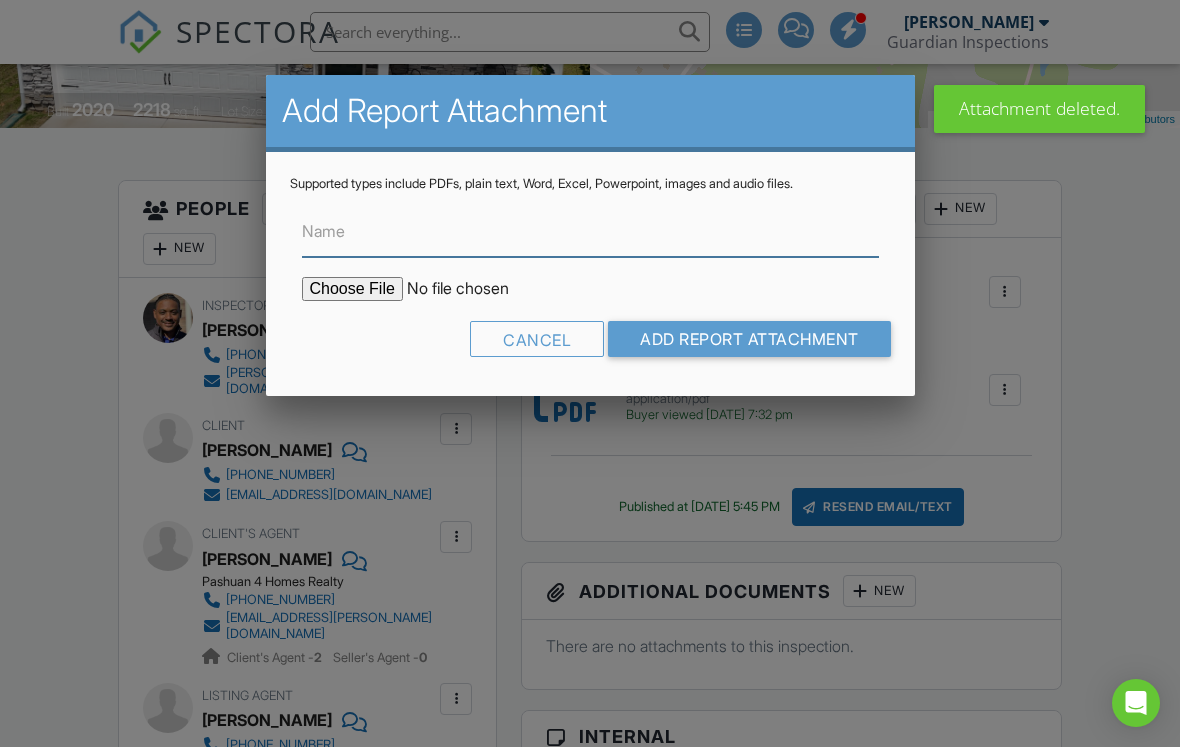 click on "Name" at bounding box center (590, 232) 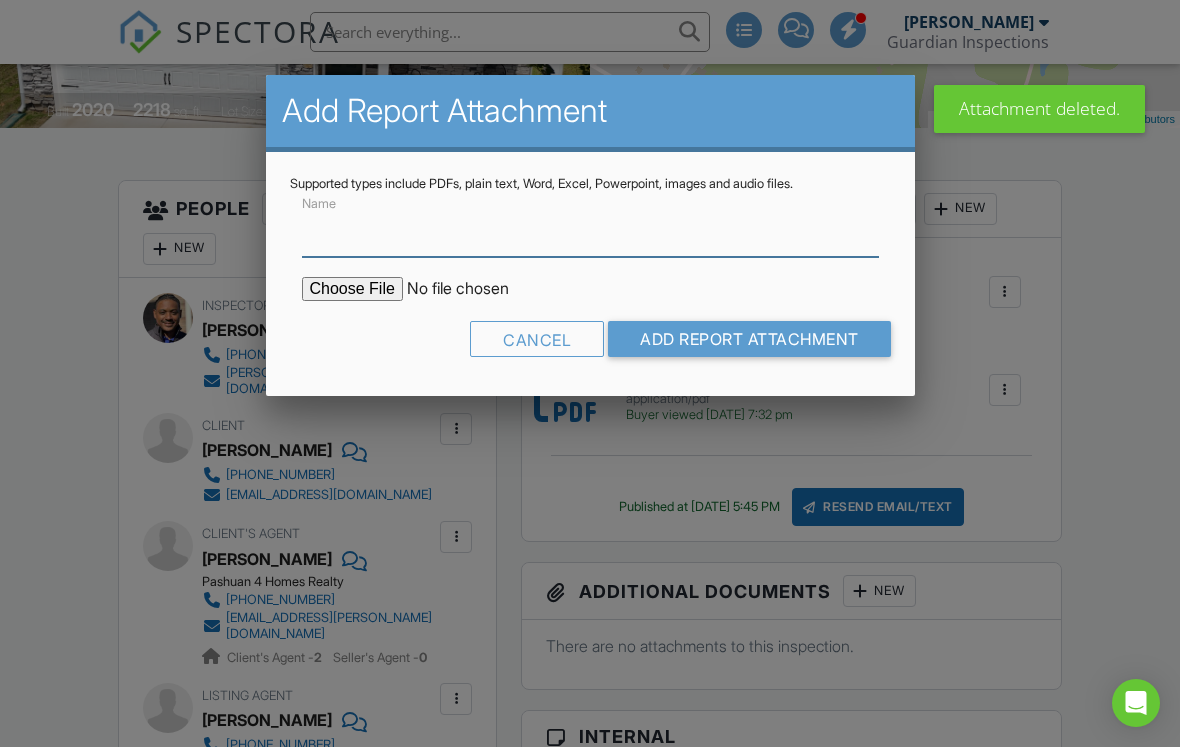scroll, scrollTop: 426, scrollLeft: 0, axis: vertical 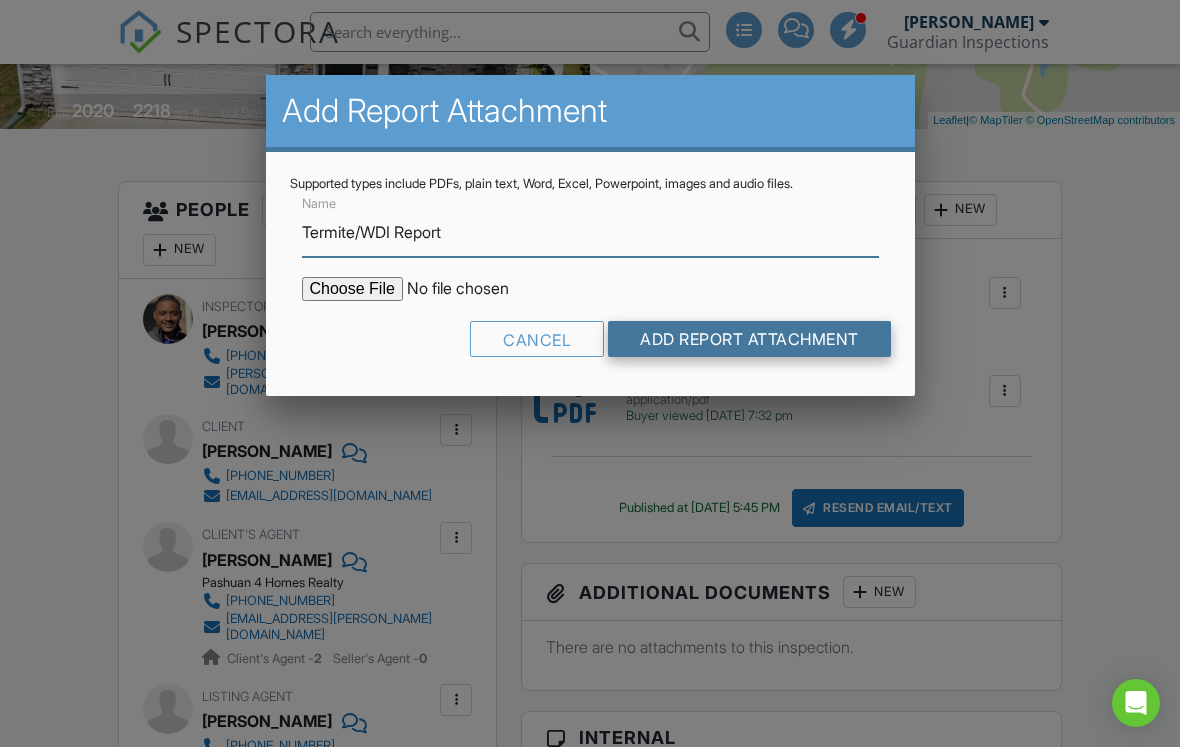type on "Termite/WDI Report" 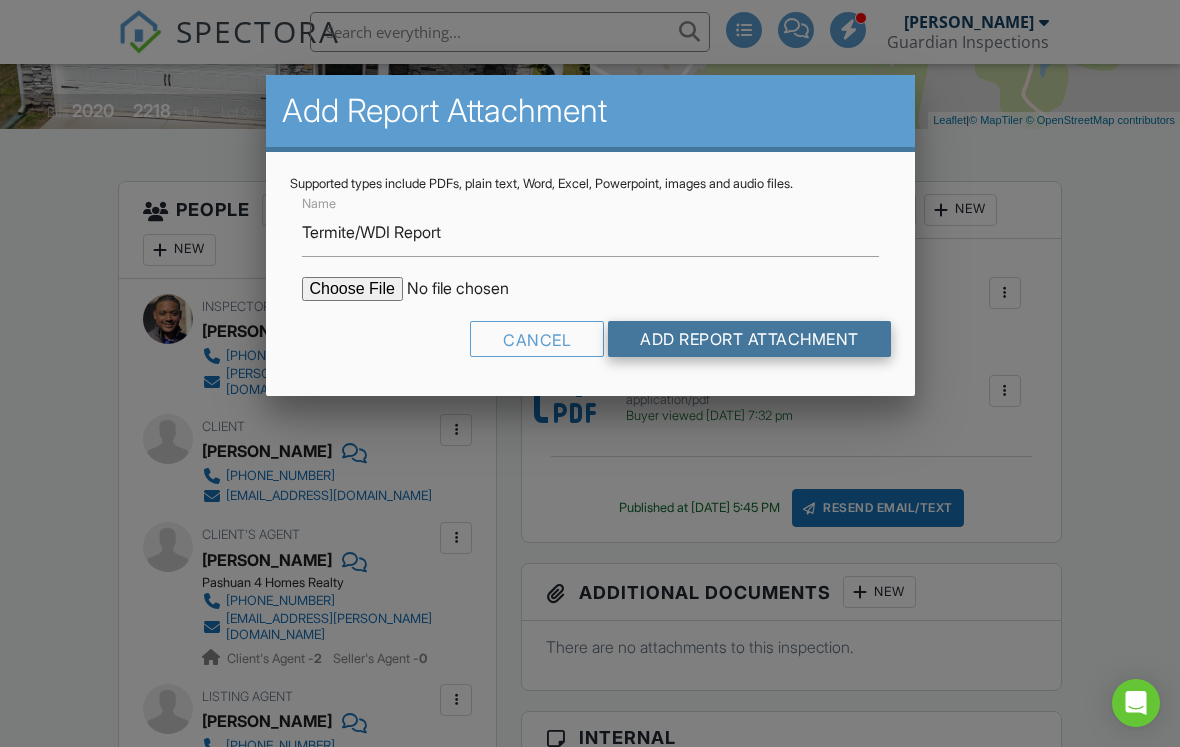 click on "Add Report Attachment" at bounding box center [749, 339] 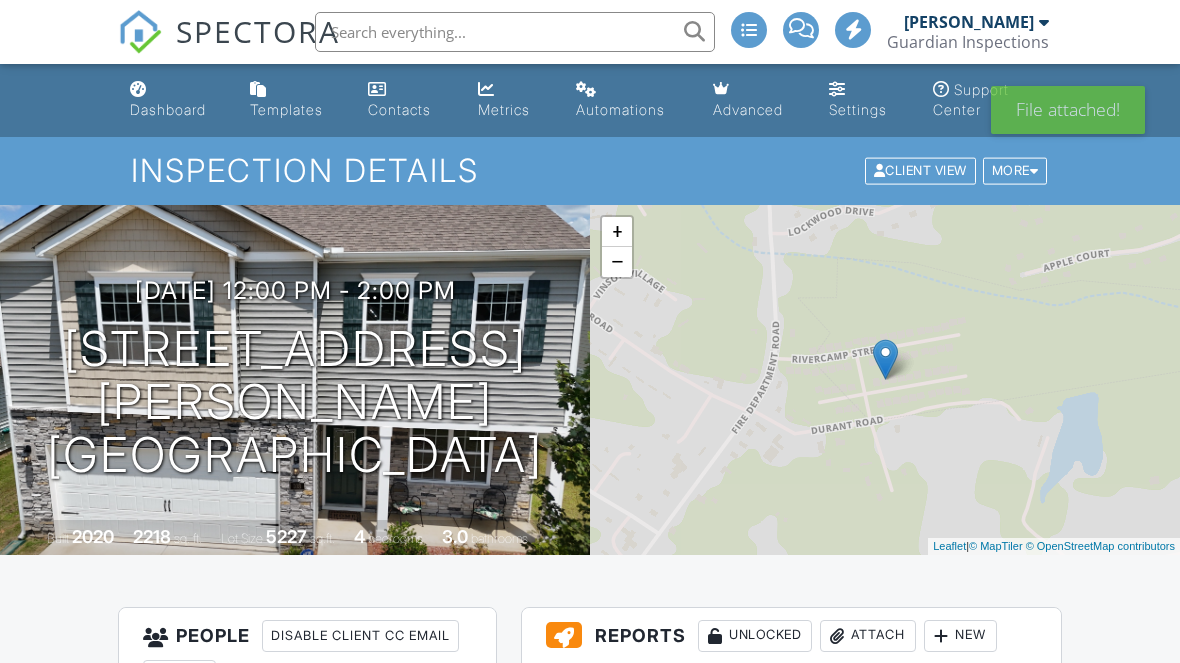 scroll, scrollTop: 0, scrollLeft: 0, axis: both 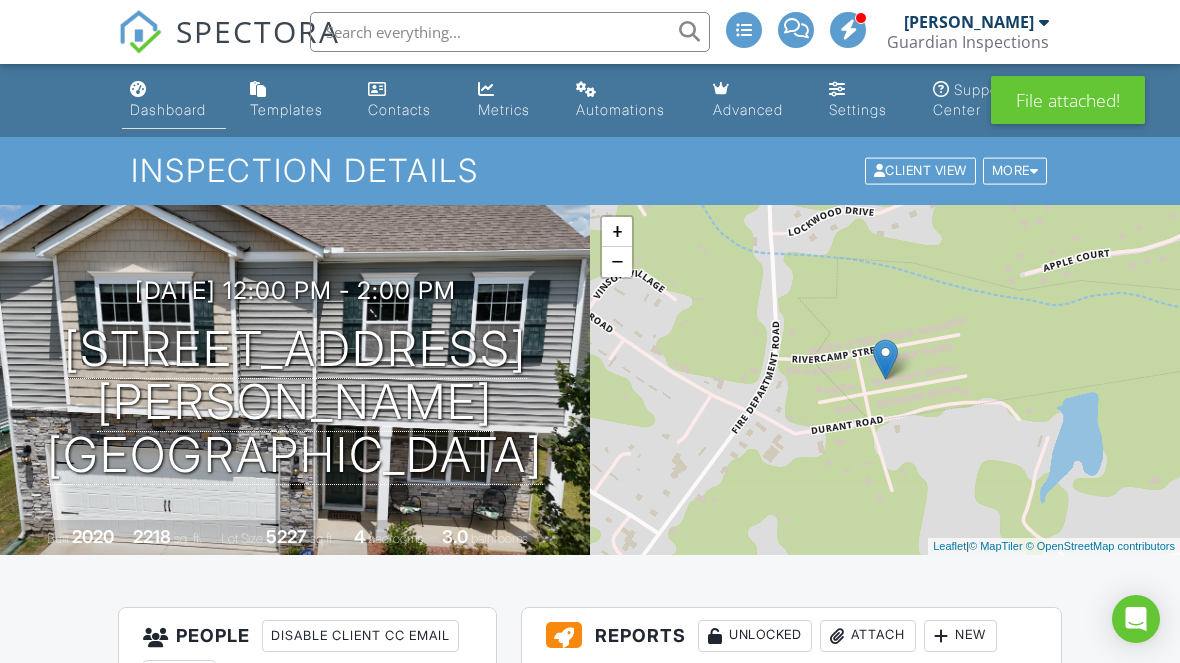 click on "Dashboard" at bounding box center [168, 109] 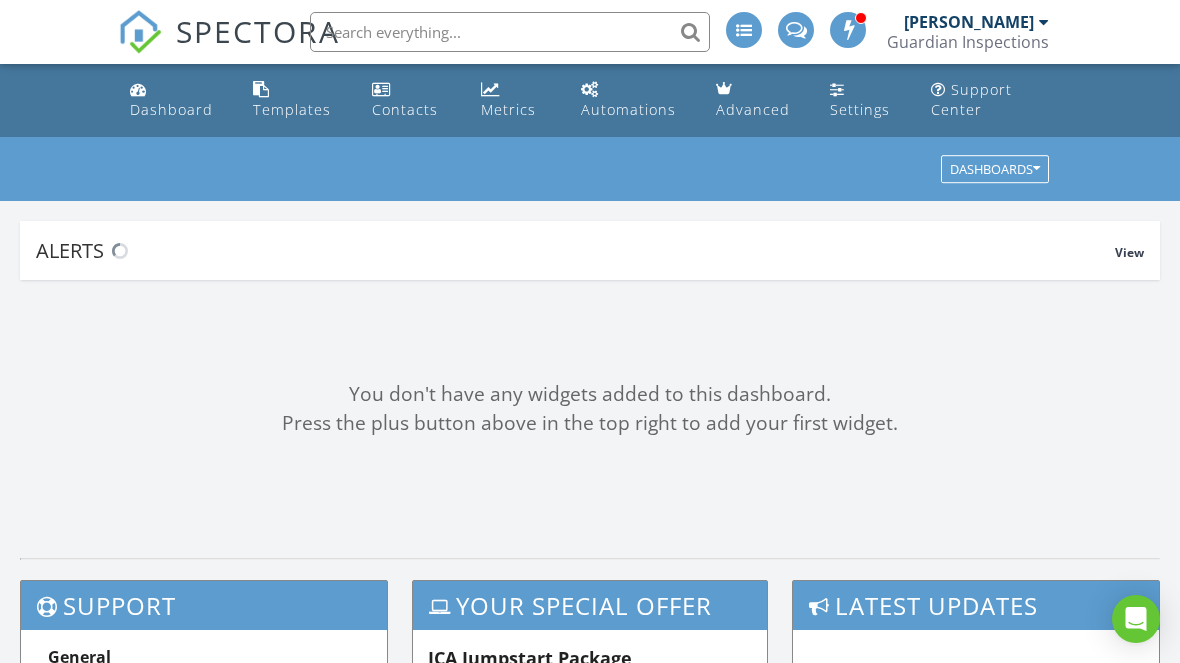 scroll, scrollTop: 0, scrollLeft: 0, axis: both 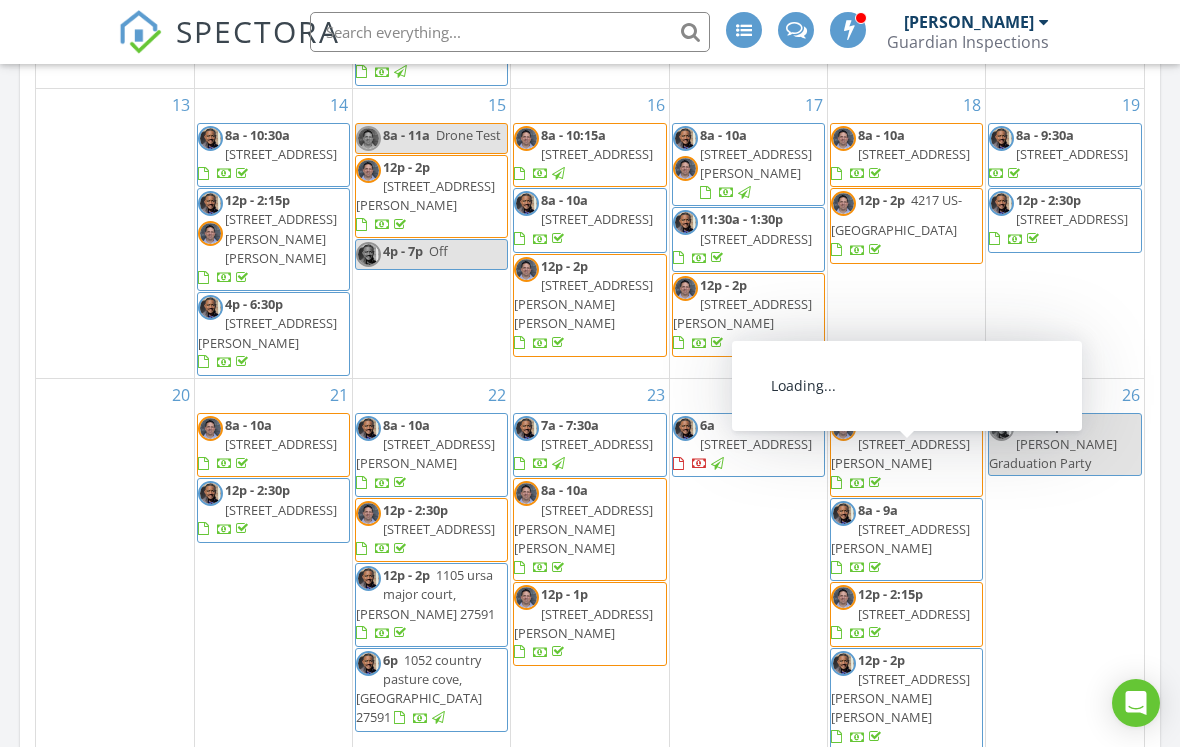 click at bounding box center [590, 373] 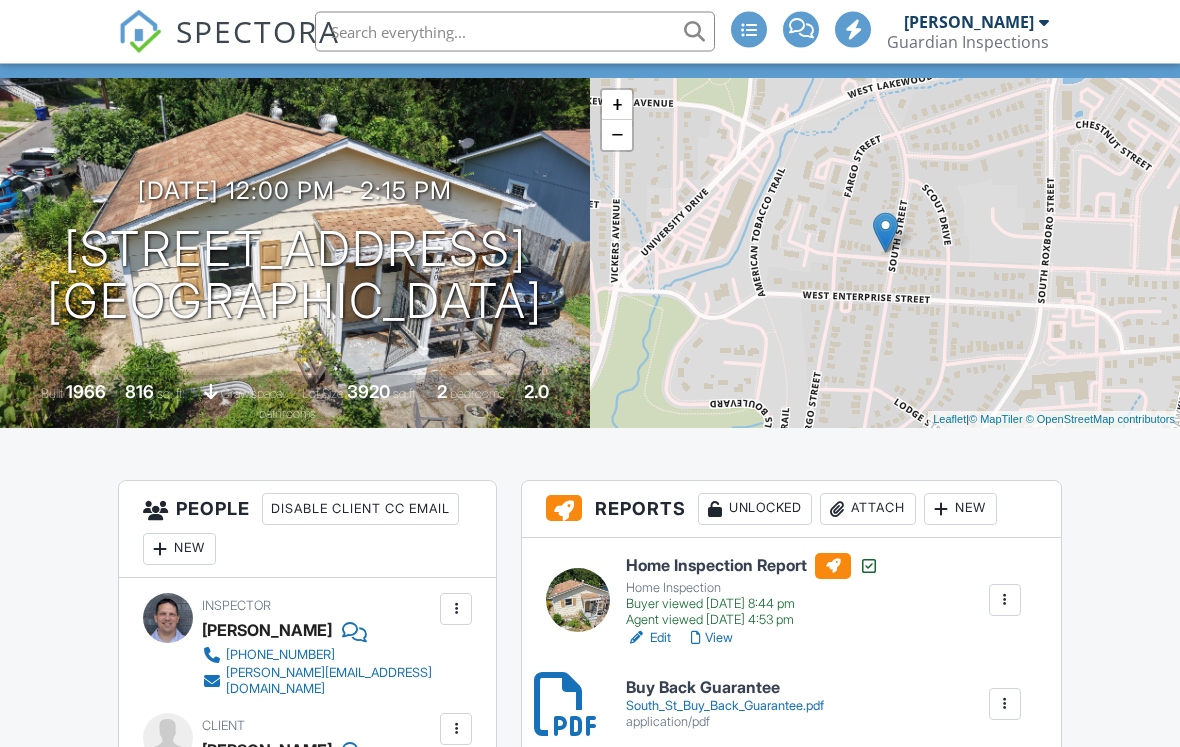 scroll, scrollTop: 263, scrollLeft: 0, axis: vertical 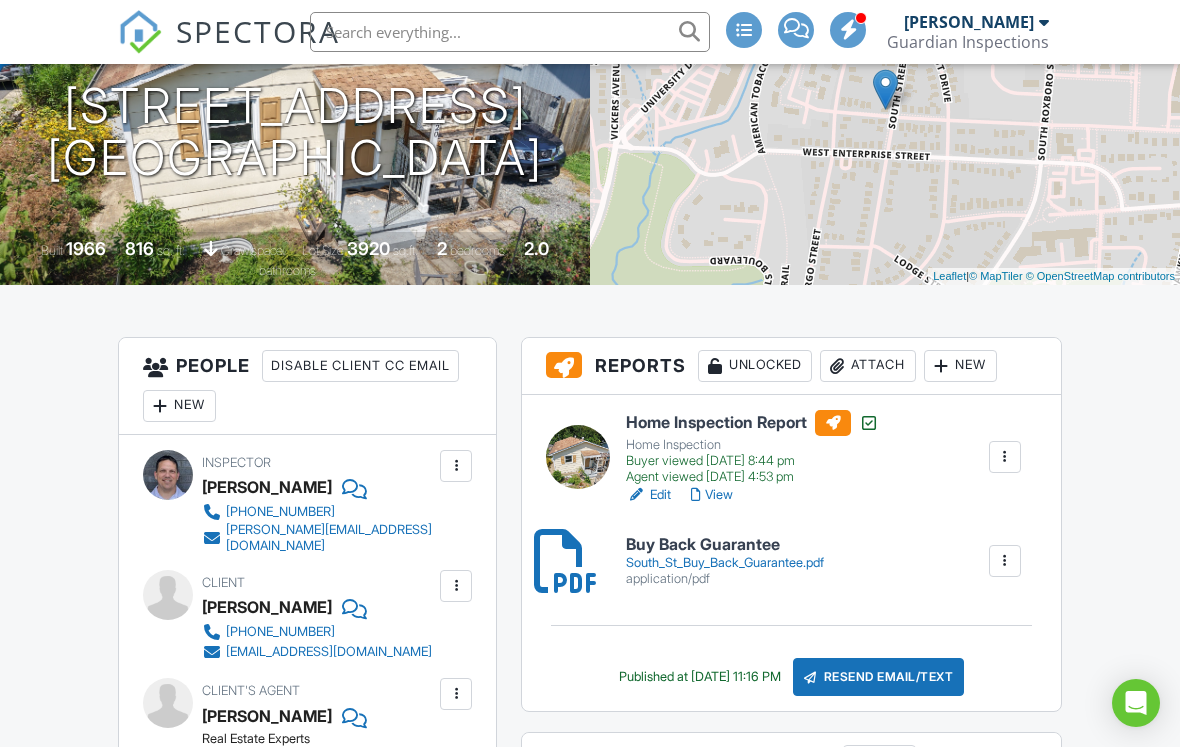 click on "Attach" at bounding box center [868, 366] 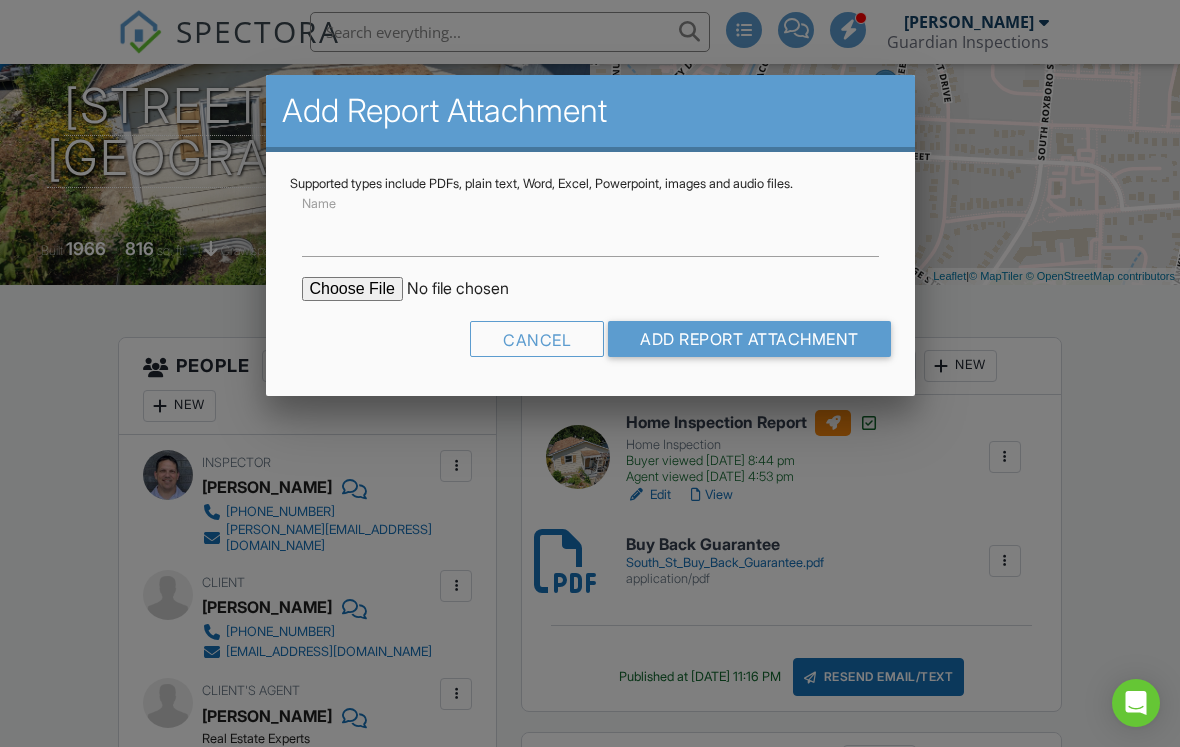 click at bounding box center (472, 289) 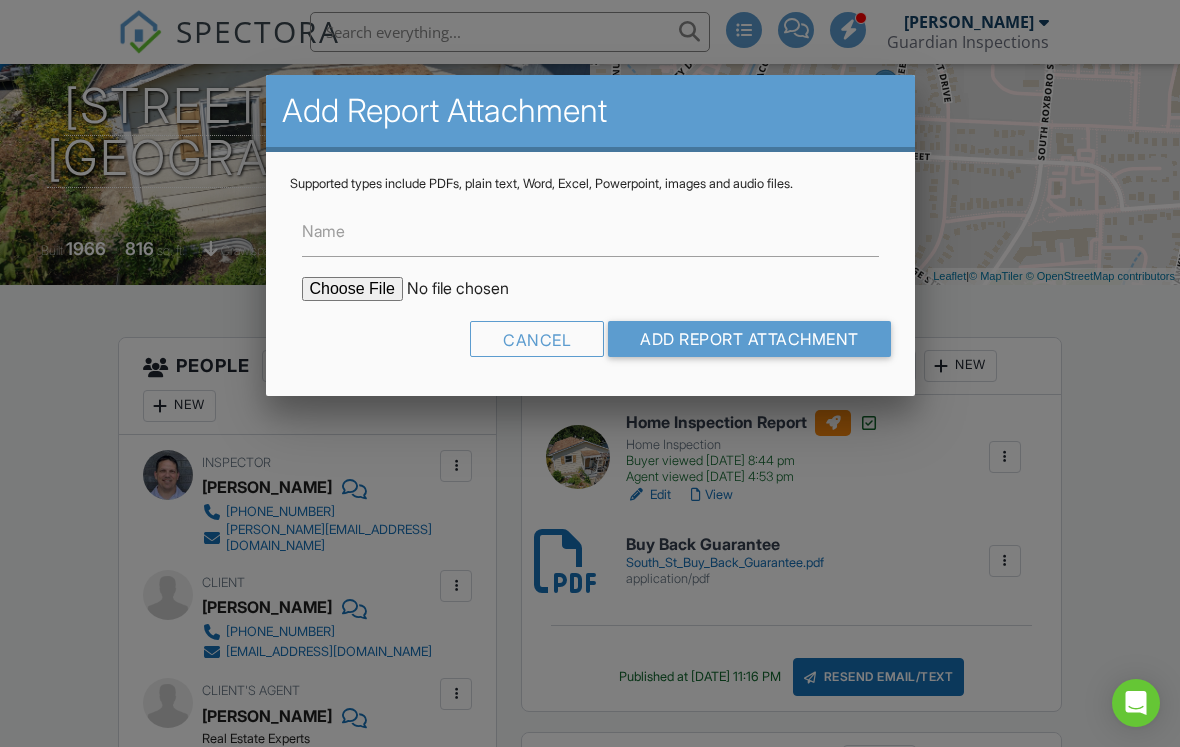 type on "C:\fakepath\920 South Street WDIR.pdf" 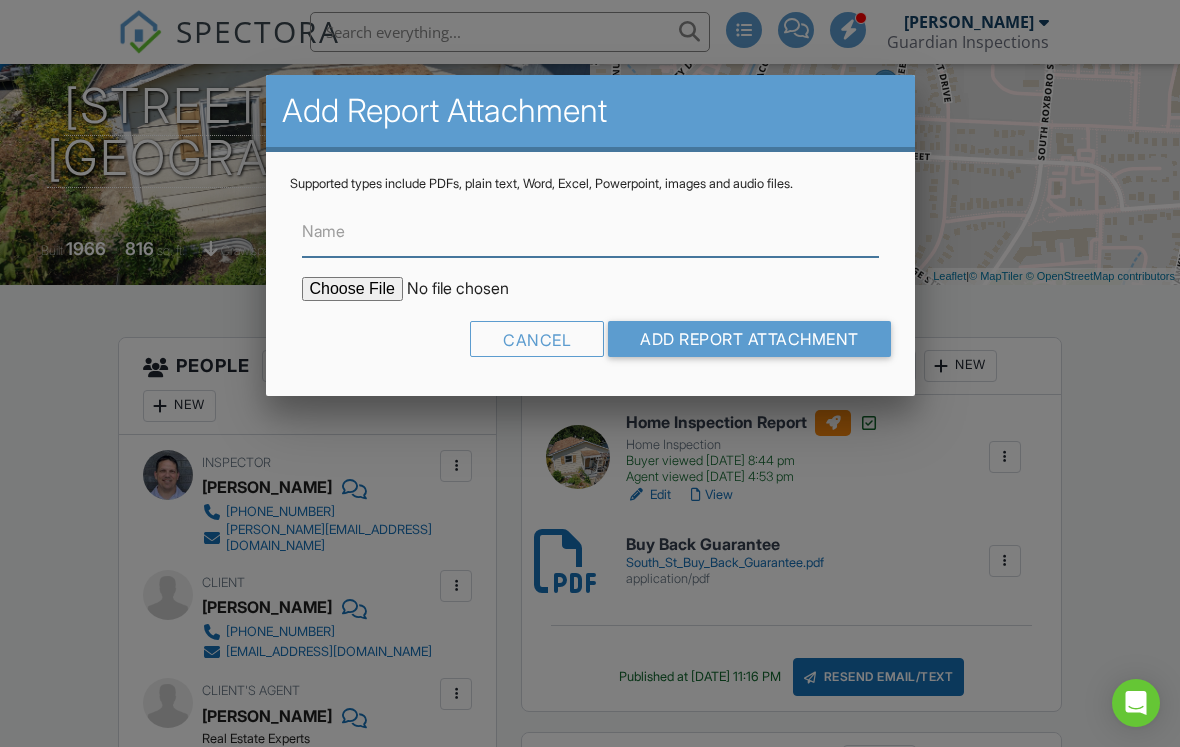 click on "Name" at bounding box center [590, 232] 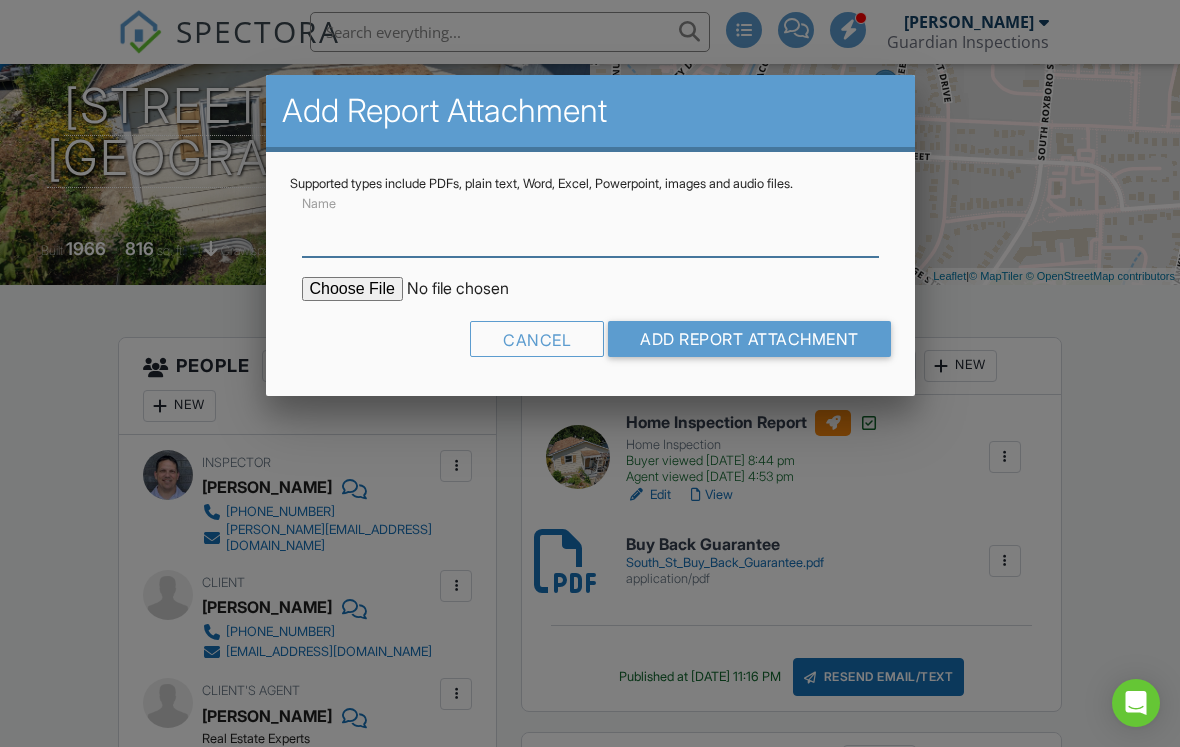 scroll, scrollTop: 269, scrollLeft: 0, axis: vertical 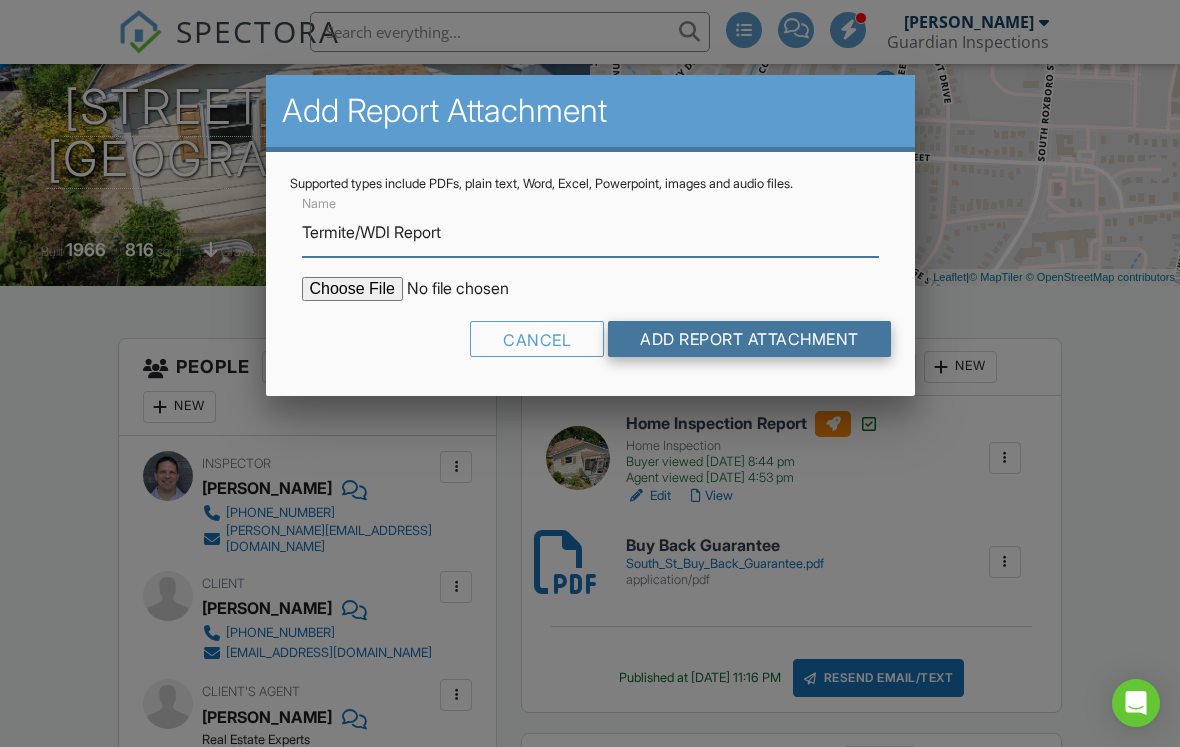 type on "Termite/WDI Report" 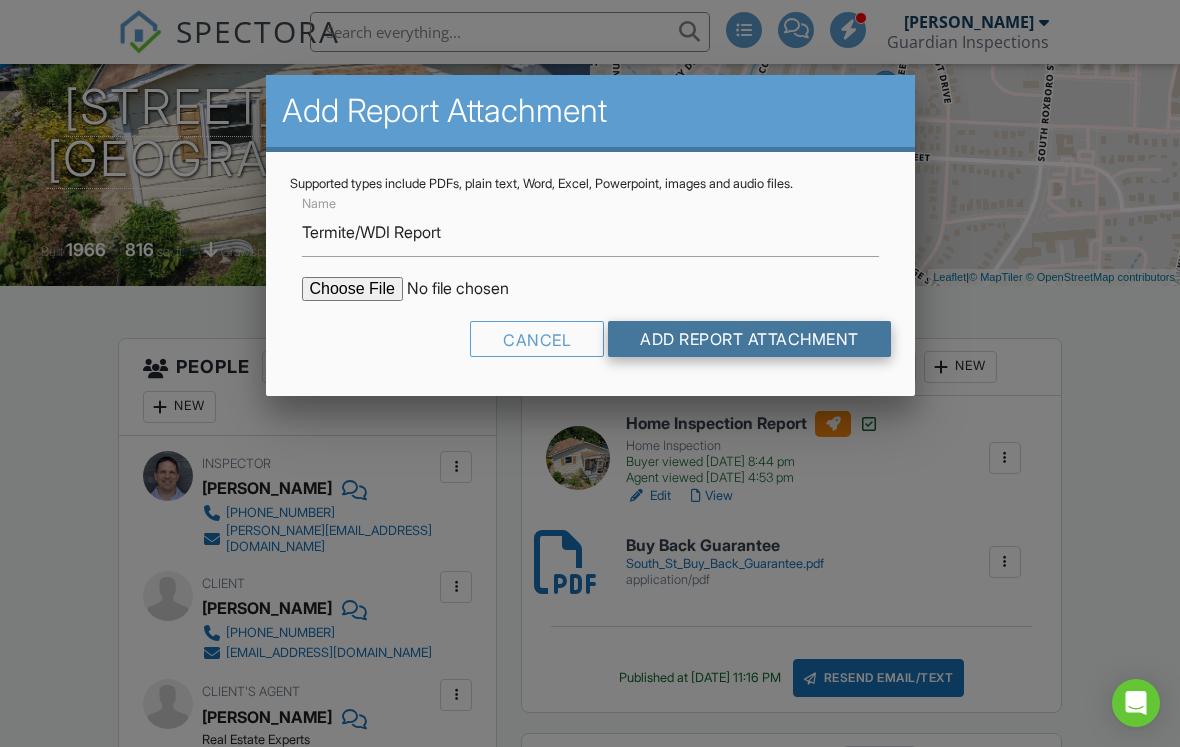 click on "Add Report Attachment" at bounding box center (749, 339) 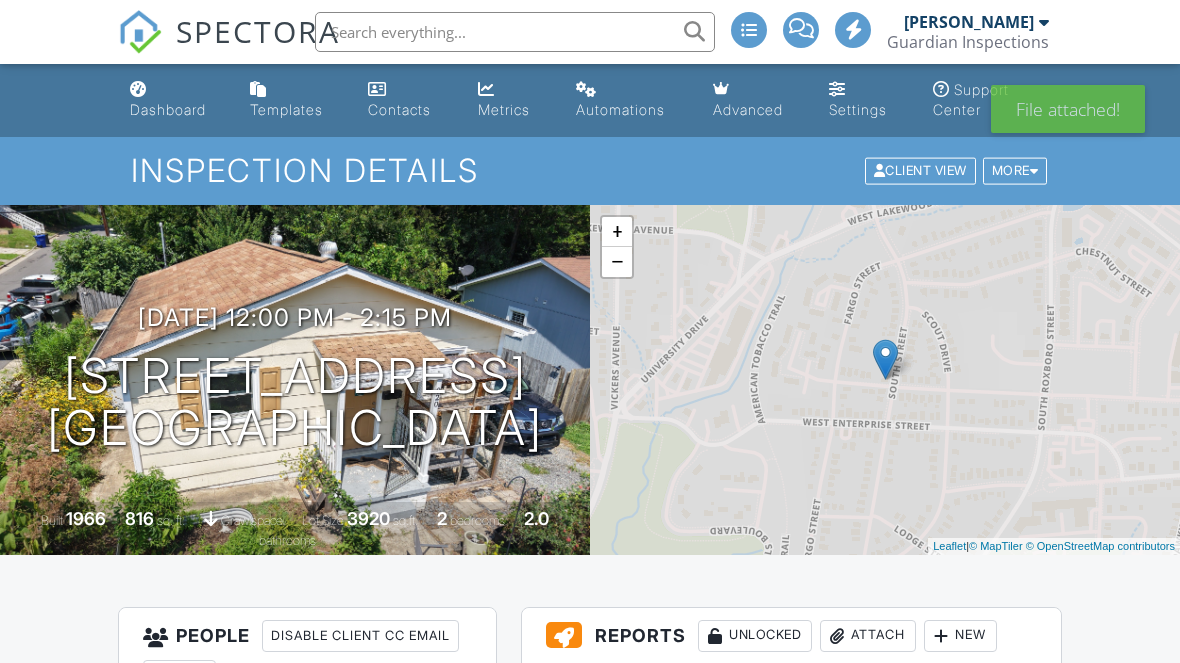 scroll, scrollTop: 0, scrollLeft: 0, axis: both 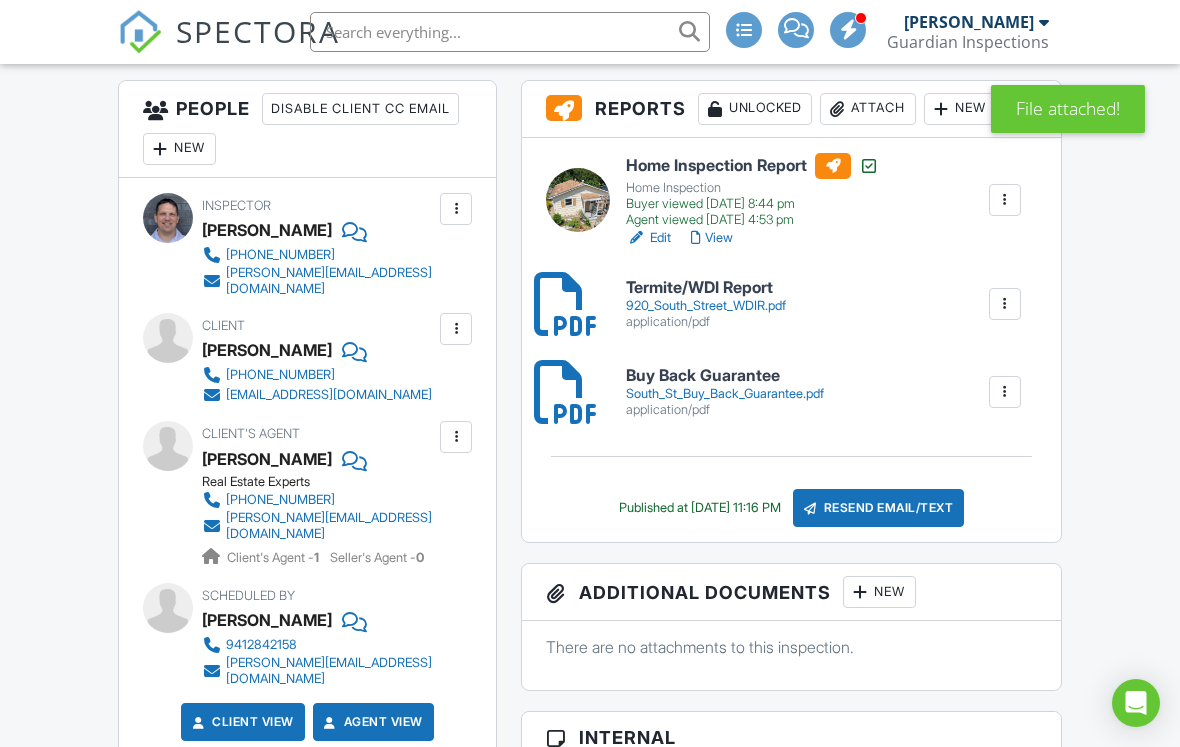click on "Resend Email/Text" at bounding box center (879, 508) 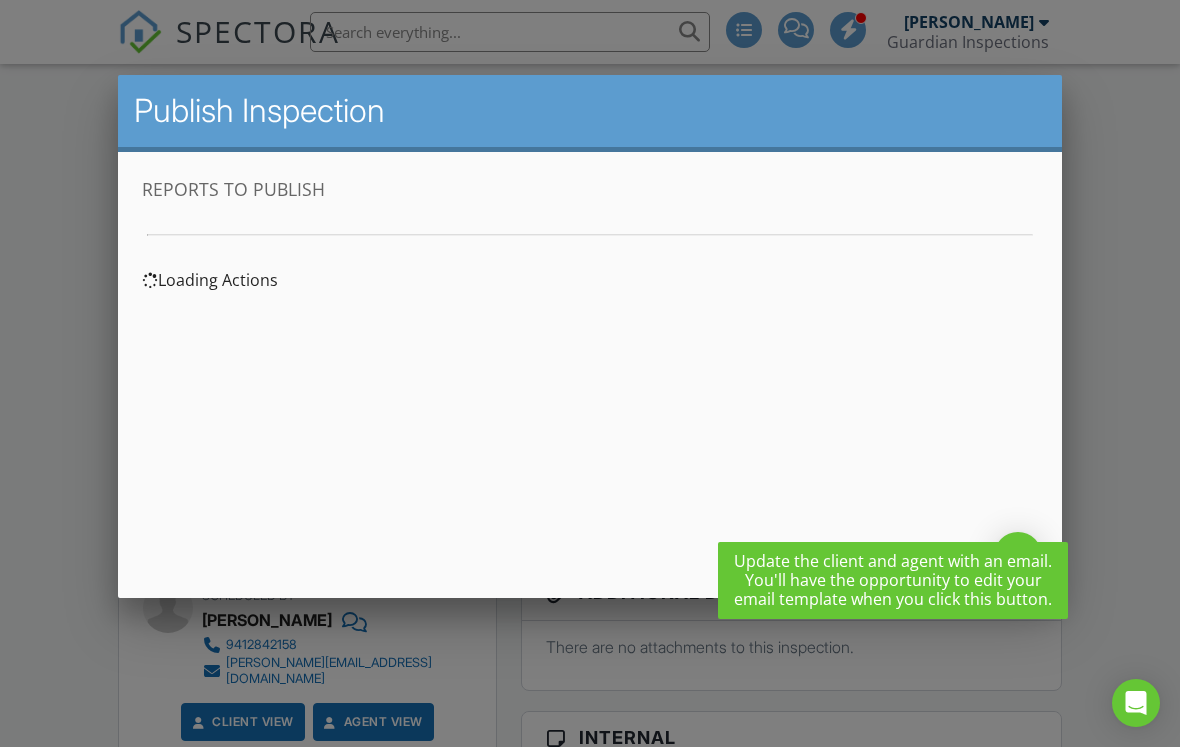 scroll, scrollTop: 0, scrollLeft: 0, axis: both 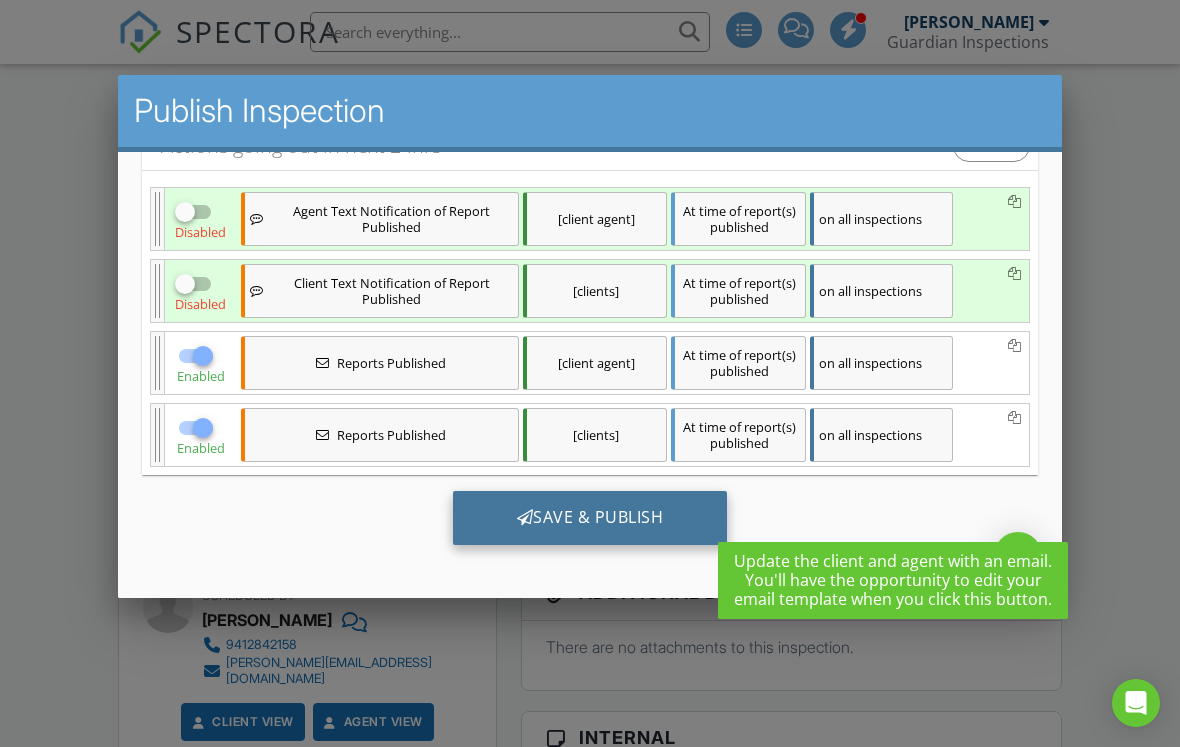click on "Save & Publish" at bounding box center (590, 517) 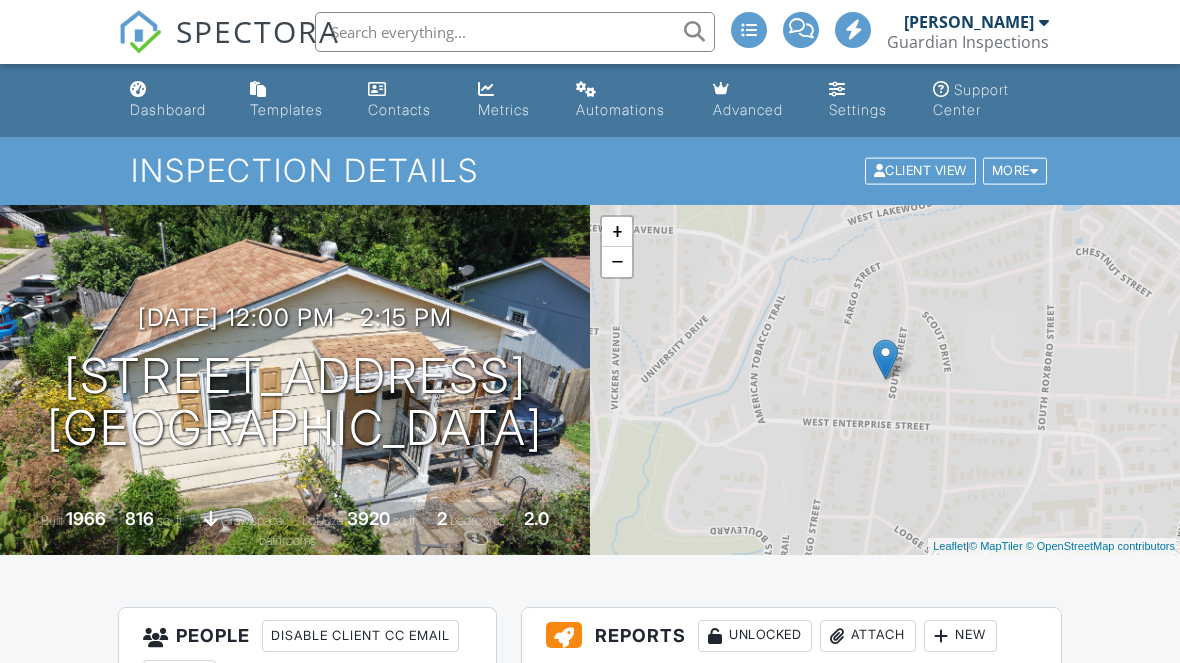 scroll, scrollTop: 0, scrollLeft: 0, axis: both 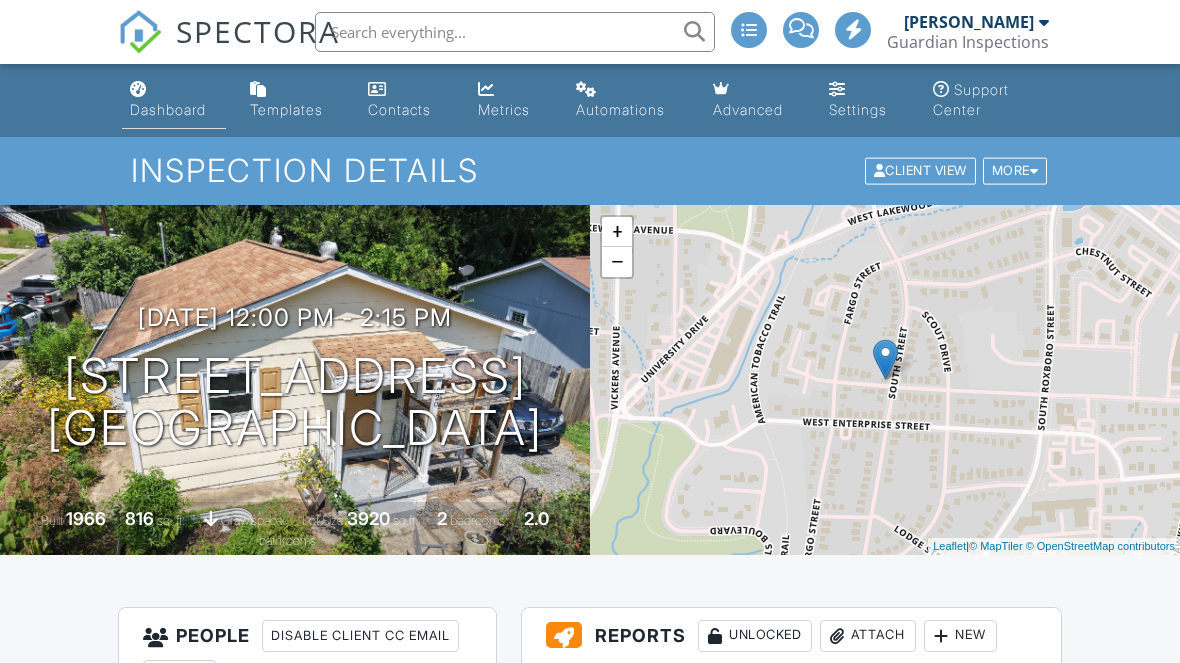 click on "Dashboard" at bounding box center [174, 100] 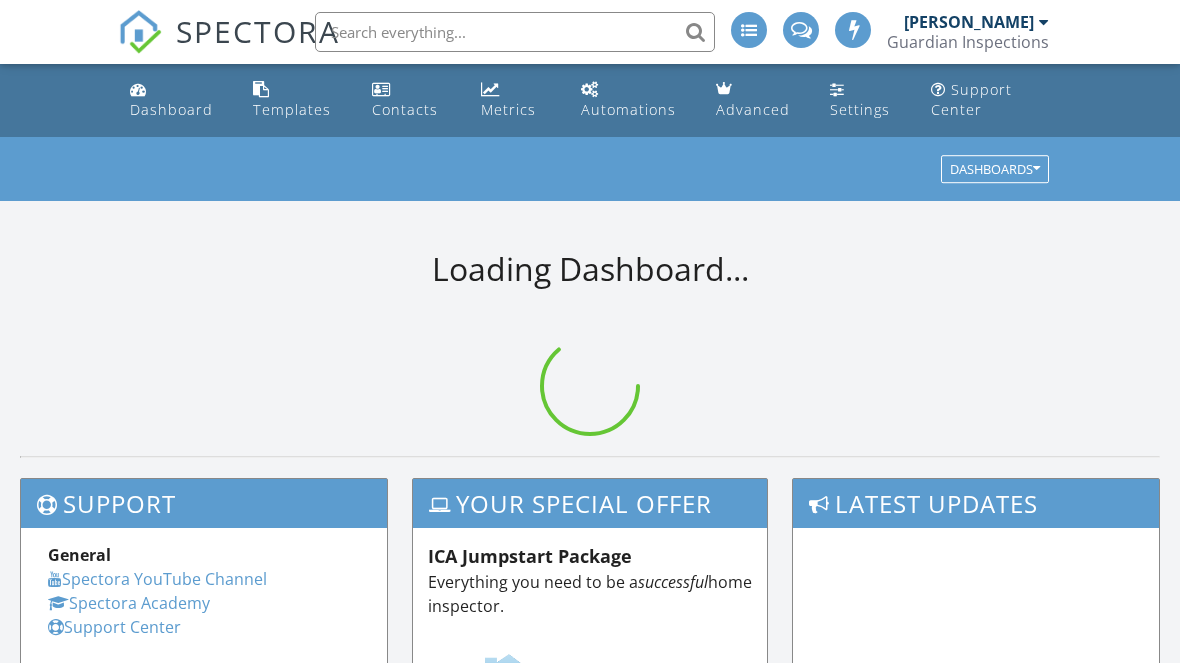 scroll, scrollTop: 0, scrollLeft: 0, axis: both 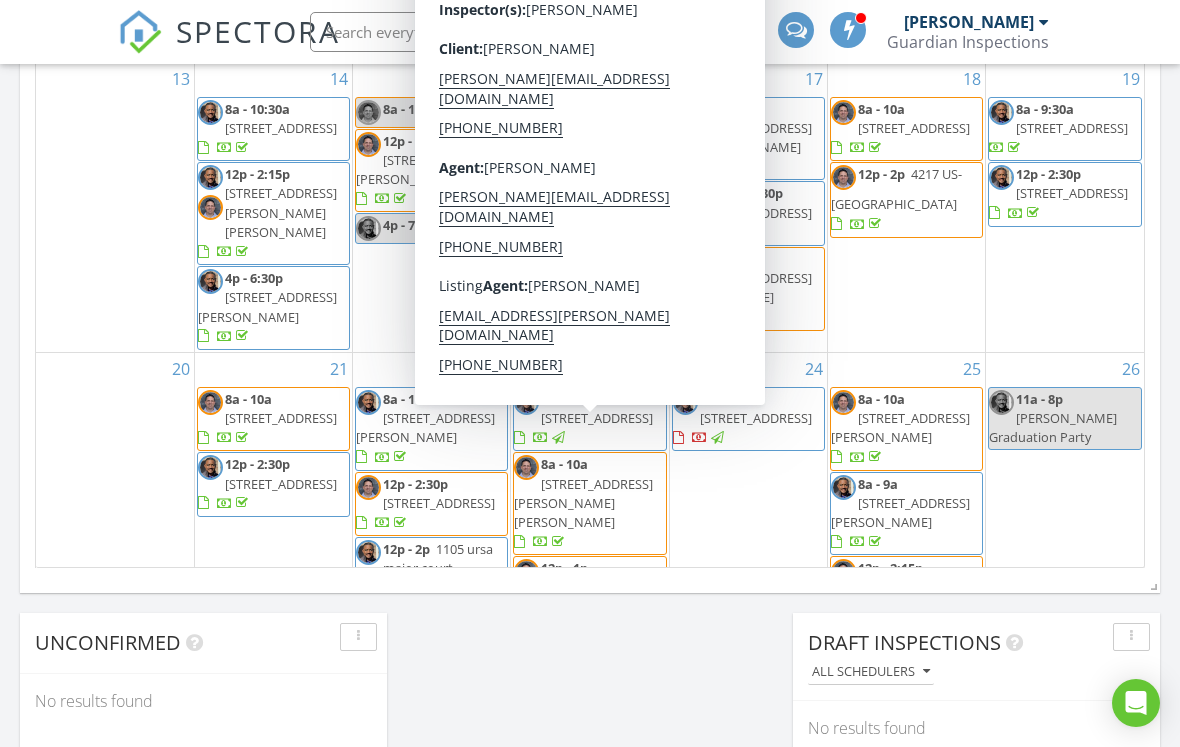 click on "24
6a
11843 Canemount St, Raleigh 27614" at bounding box center (748, 540) 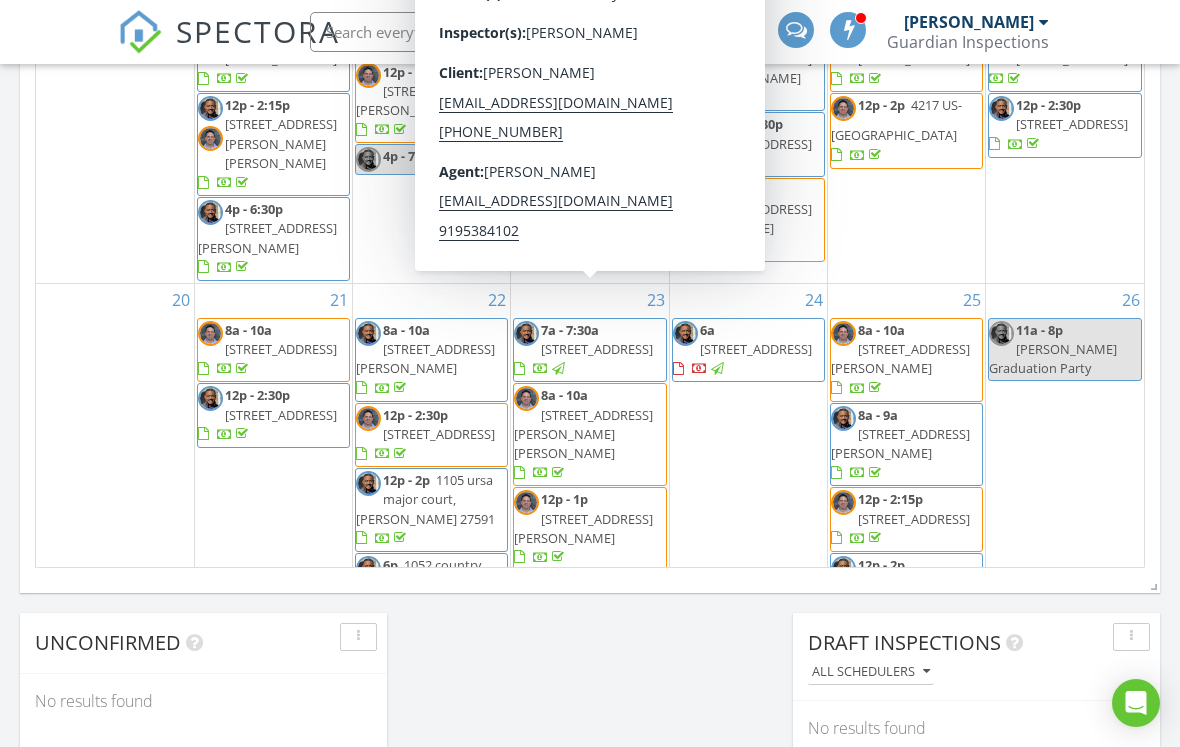 scroll, scrollTop: 539, scrollLeft: 0, axis: vertical 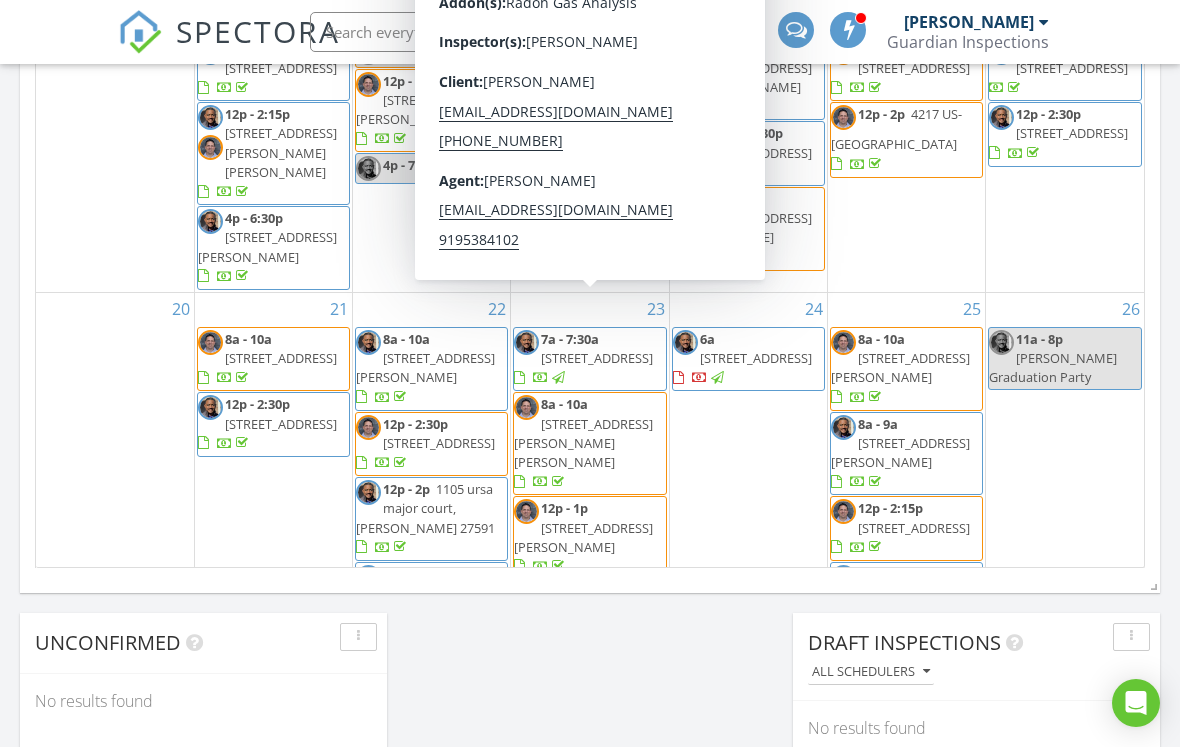 click on "24
6a
11843 Canemount St, Raleigh 27614" at bounding box center (748, 480) 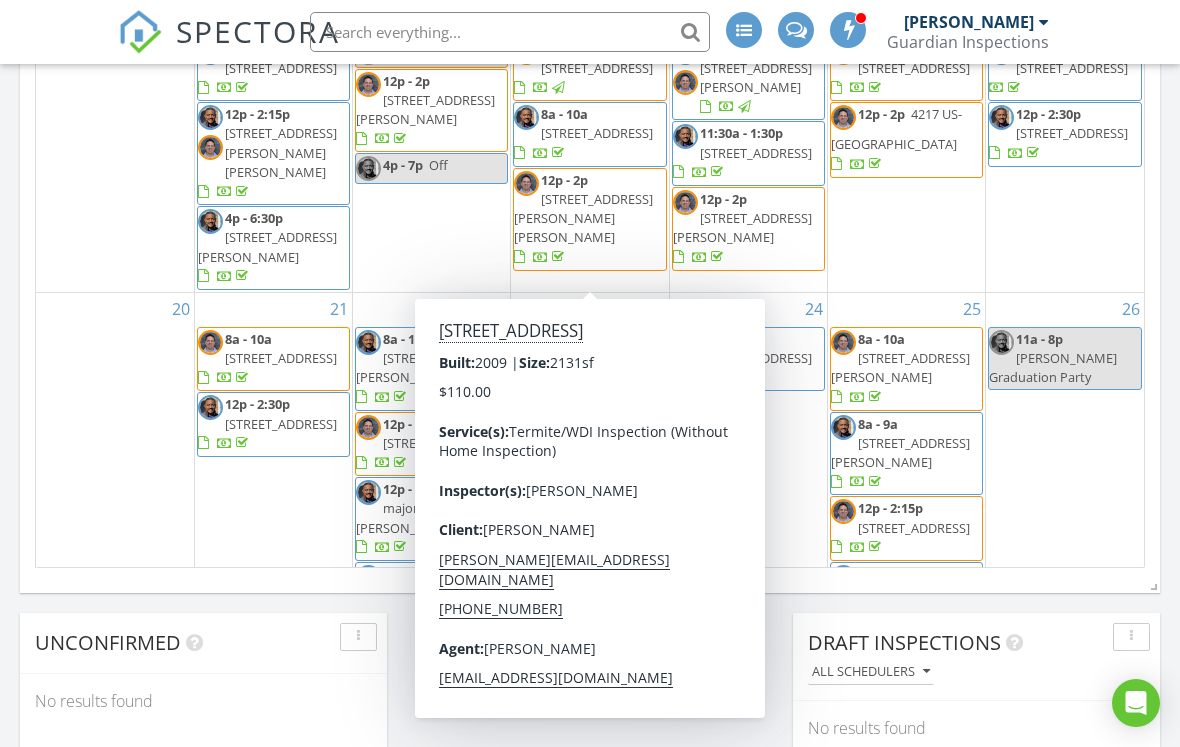 click on "231 Grindstone Dr, Apex 27502" at bounding box center [597, 358] 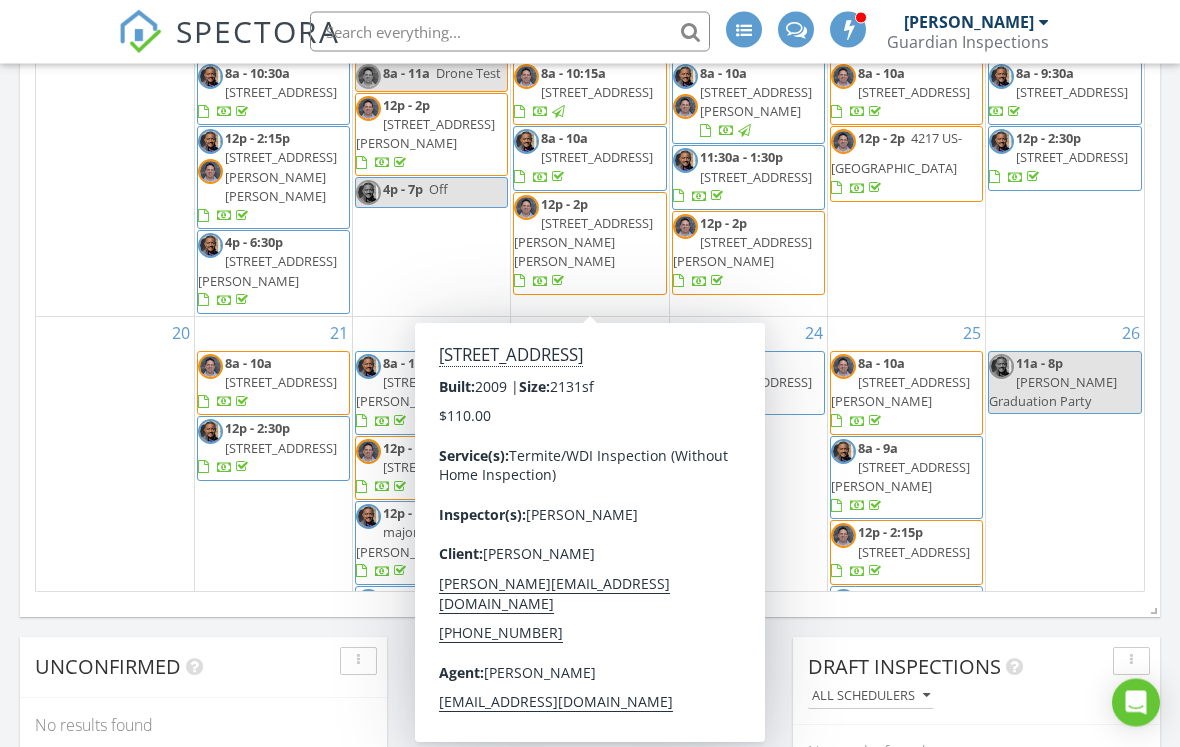 scroll, scrollTop: 1263, scrollLeft: 0, axis: vertical 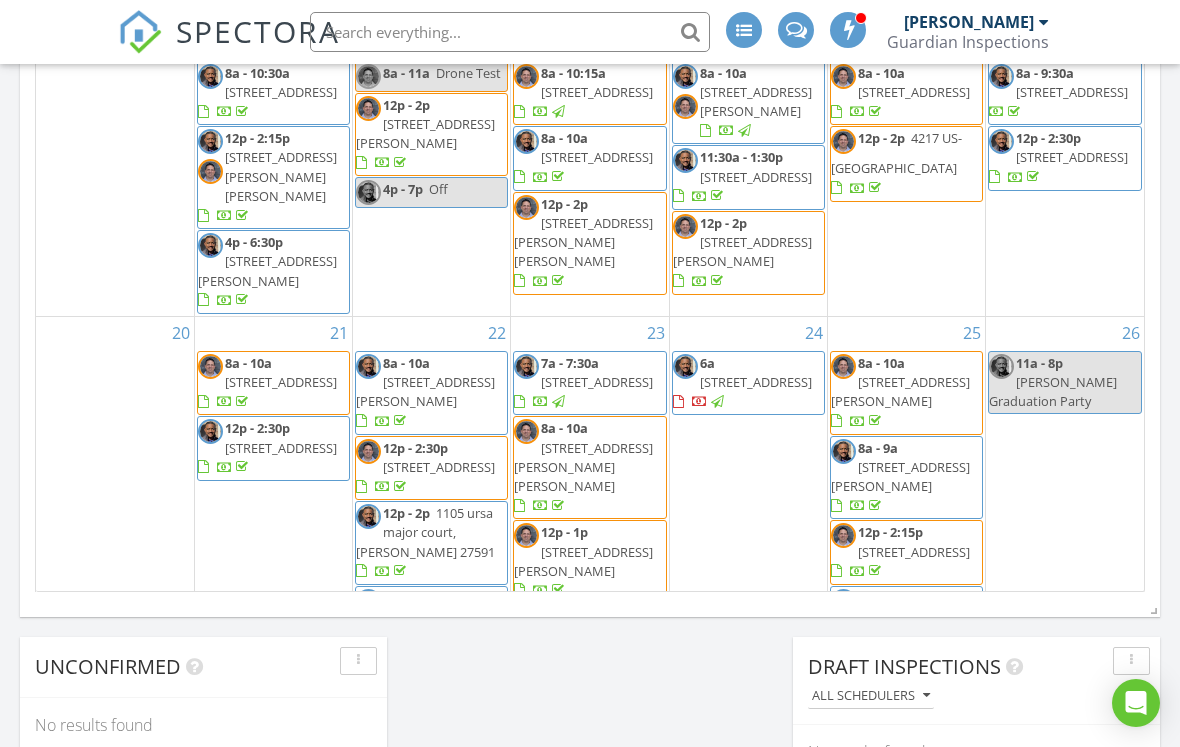 click on "July 2025 today list day week cal wk 4 wk month Sun Mon Tue Wed Thu Fri Sat 29 30
8a - 9:45a
3198 Ameria Dr., Apex  27502
11a - 2p
Off
1
7a - 9:45a
1213 Tredenham Wy, Durham 27703
8a
112 Edmondson Dr, WILLOW SPRING 27592
10:30a - 11a
9112 Carrington Ridge Dr, Raleigh 27615
2" at bounding box center (590, 152) 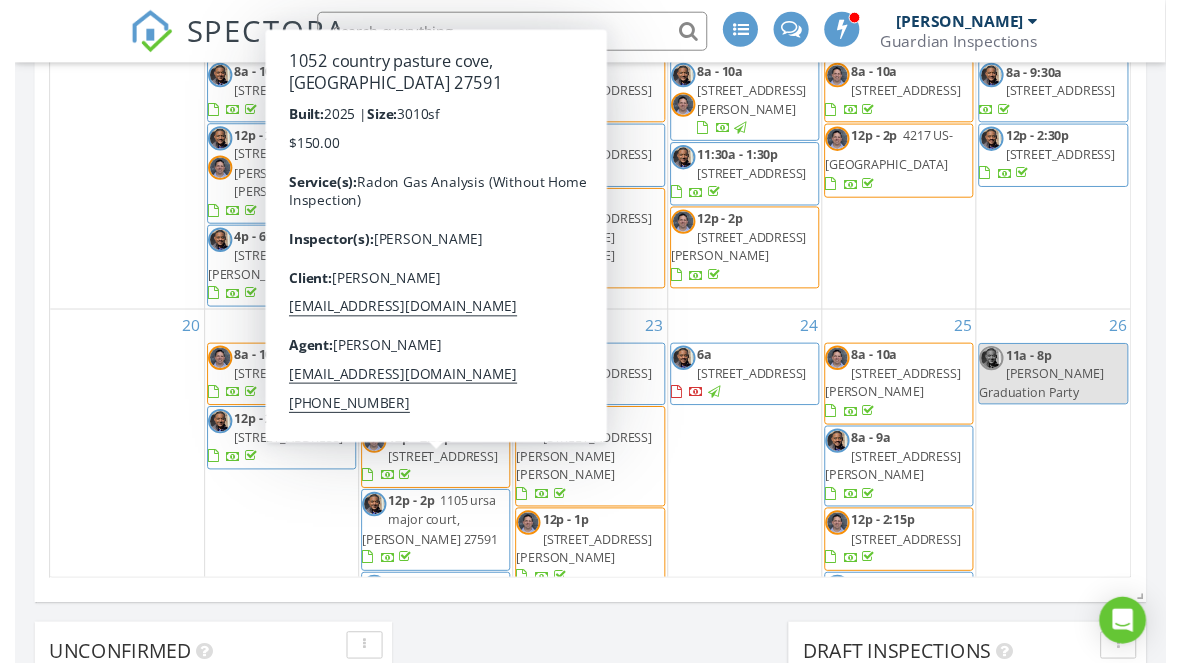 scroll, scrollTop: 1280, scrollLeft: 0, axis: vertical 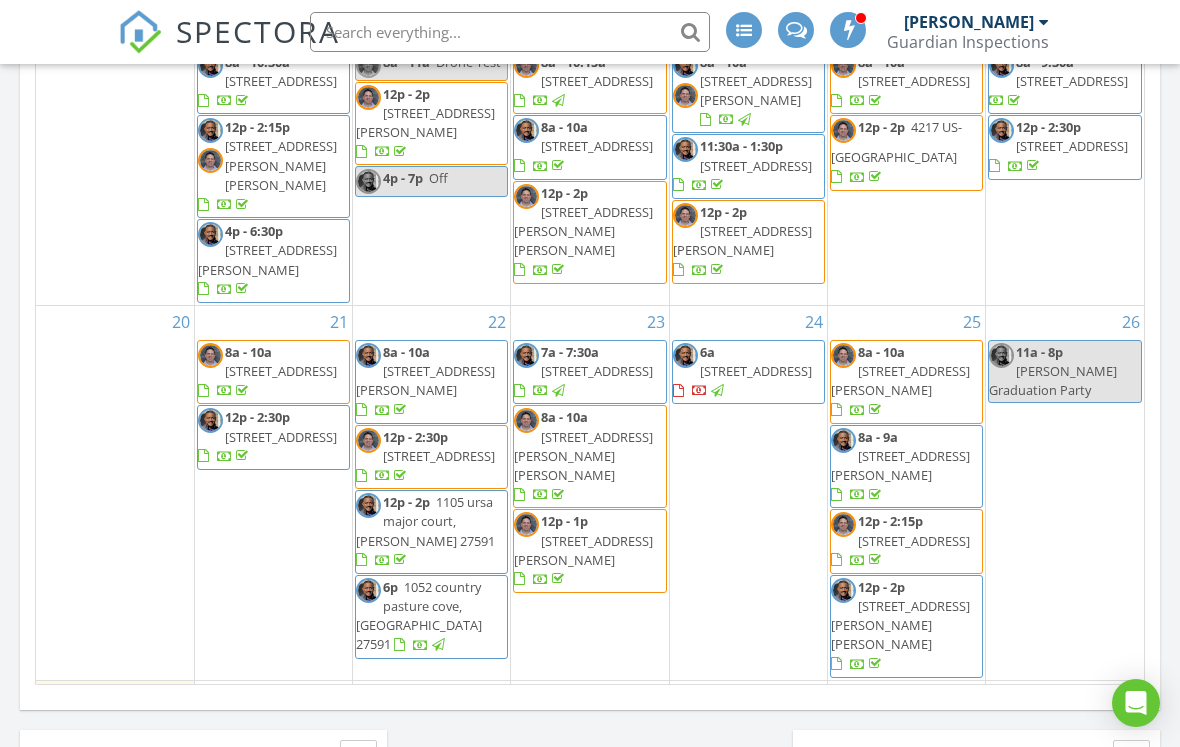 click on "Map               + − Leaflet  |  © MapTiler   © OpenStreetMap contributors     In Progress
Chris Tinsley
No results found       Calendar                 July 2025 today list day week cal wk 4 wk month Sun Mon Tue Wed Thu Fri Sat 29 30
8a - 9:45a
3198 Ameria Dr., Apex  27502
11a - 2p
Off
1
7a - 9:45a
1213 Tredenham Wy, Durham 27703
8a
112 Edmondson Dr, WILLOW SPRING 27592
10:30a - 11a" at bounding box center (590, 20) 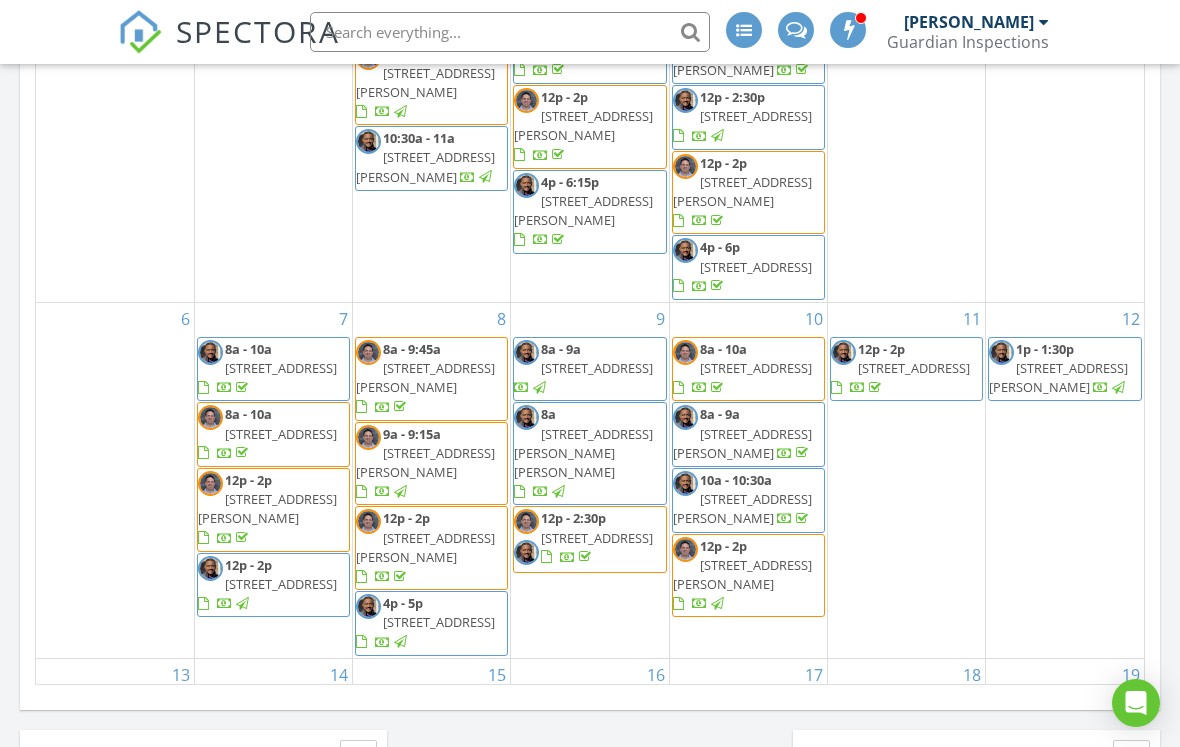 scroll, scrollTop: 0, scrollLeft: 0, axis: both 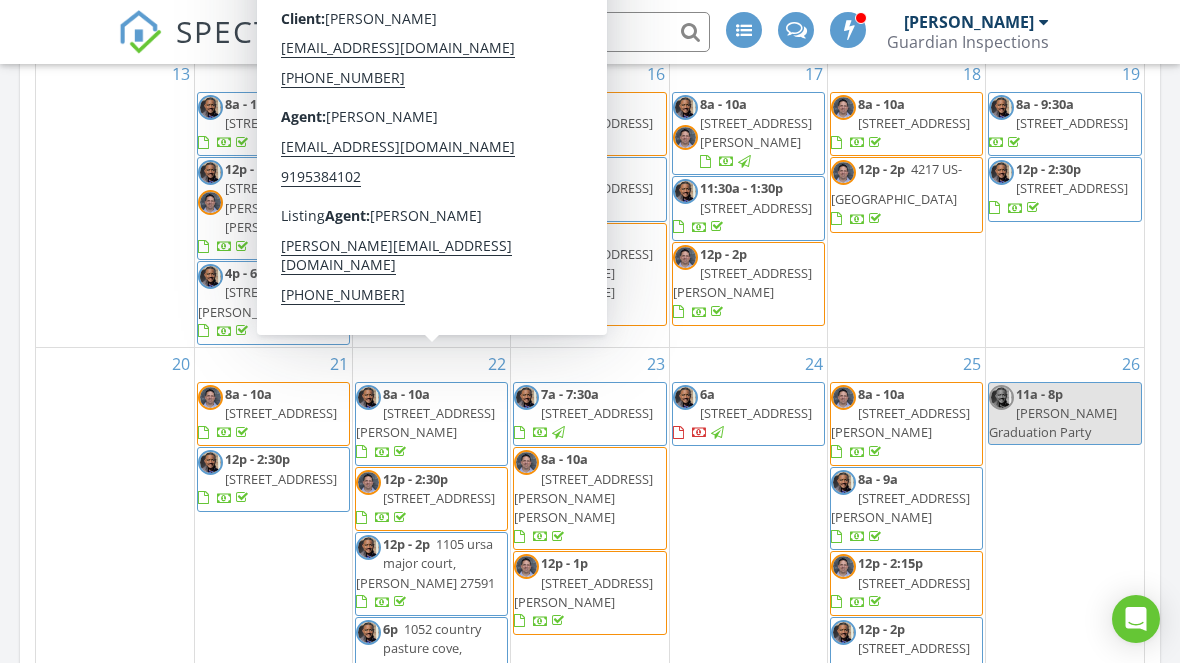 click on "1109 Beechwood Dr, Rocky Mount 27803" at bounding box center [439, 498] 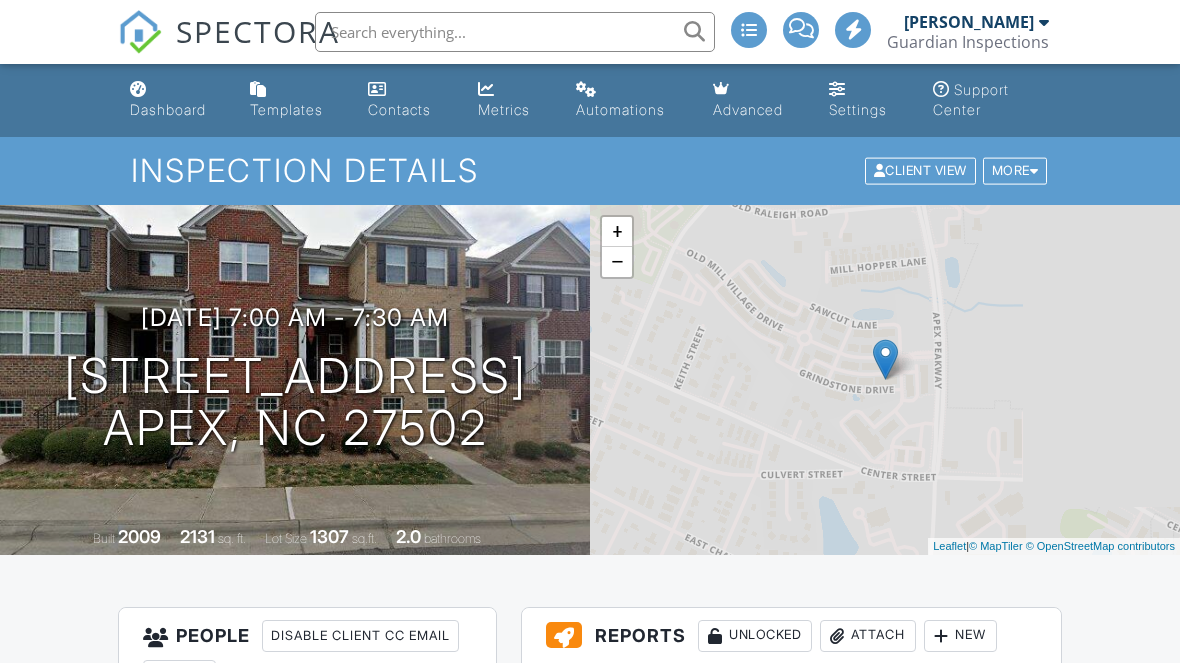 scroll, scrollTop: 0, scrollLeft: 0, axis: both 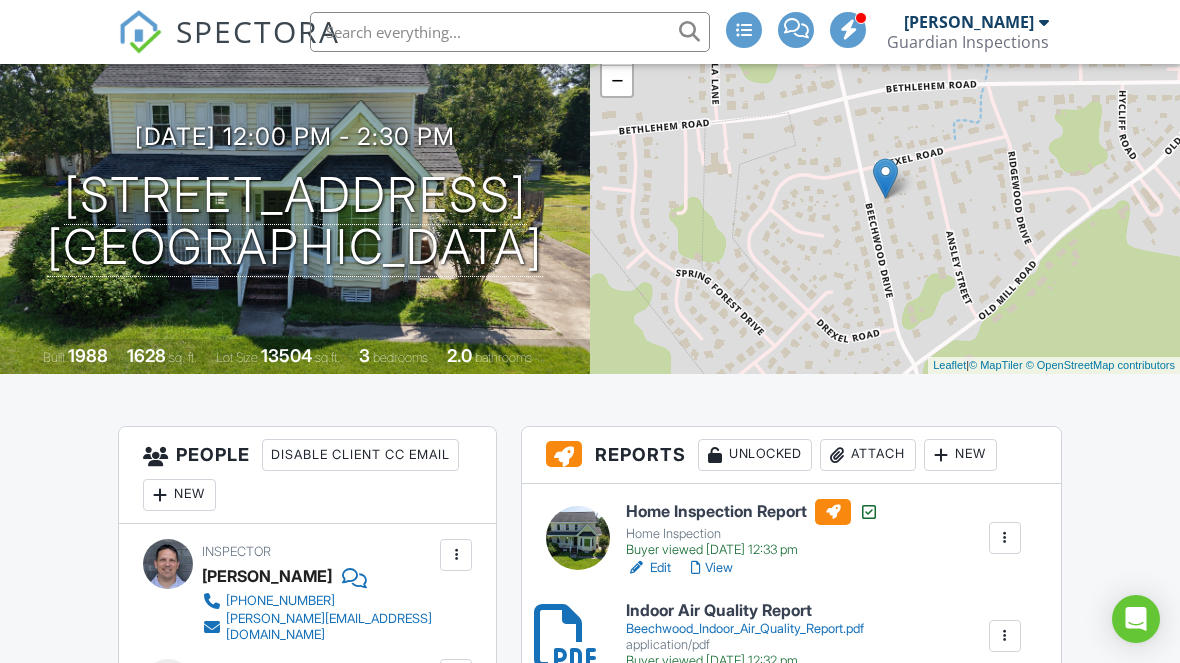 click on "View" at bounding box center (712, 568) 